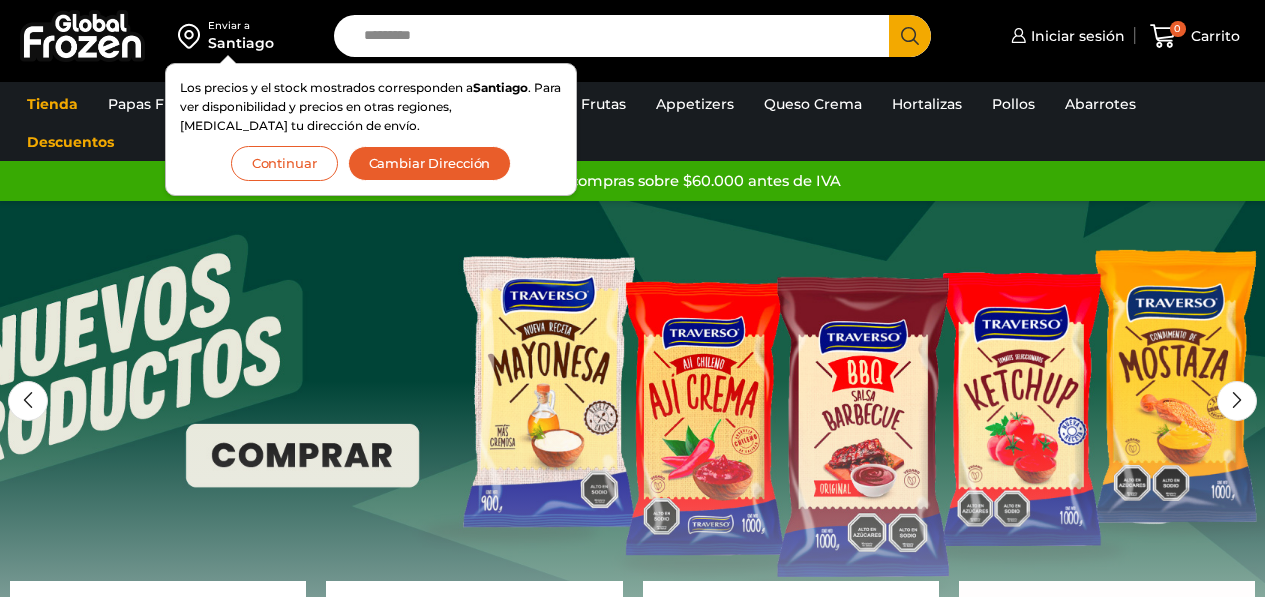 scroll, scrollTop: 0, scrollLeft: 0, axis: both 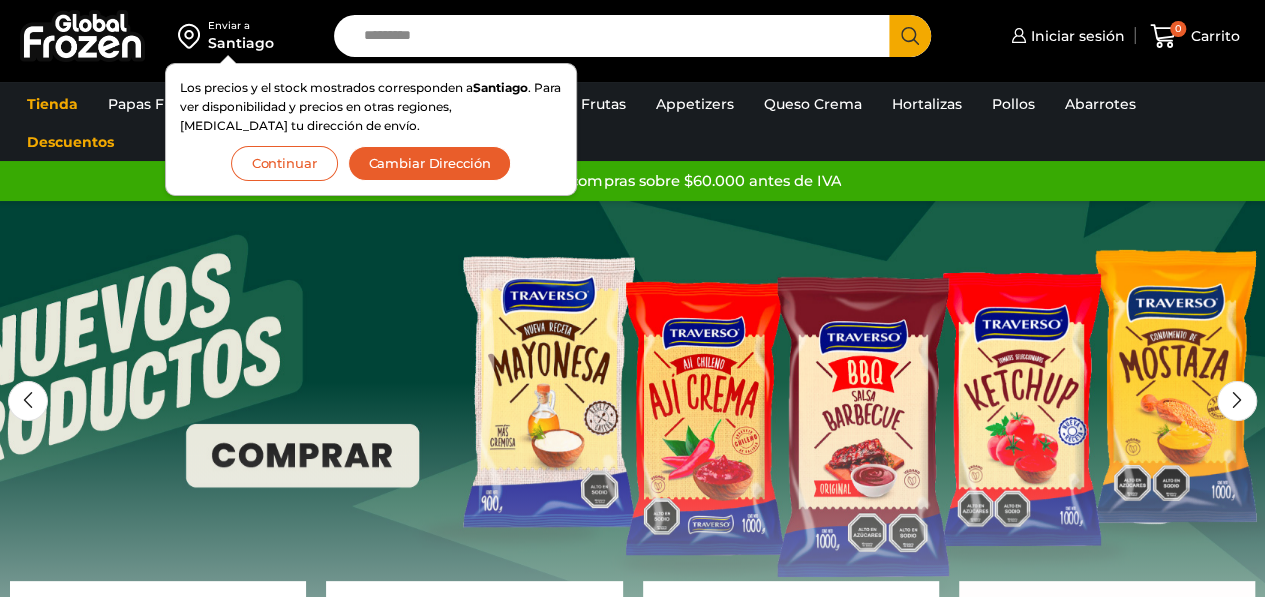 click on "Continuar" at bounding box center [284, 163] 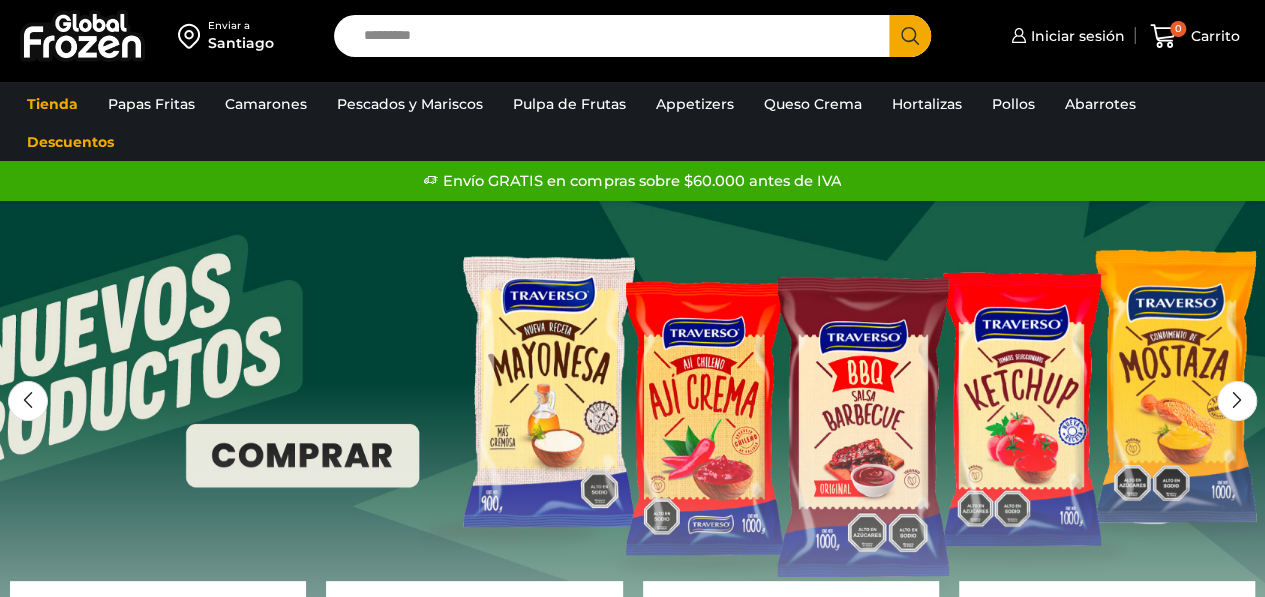 click on "Search input" at bounding box center (617, 36) 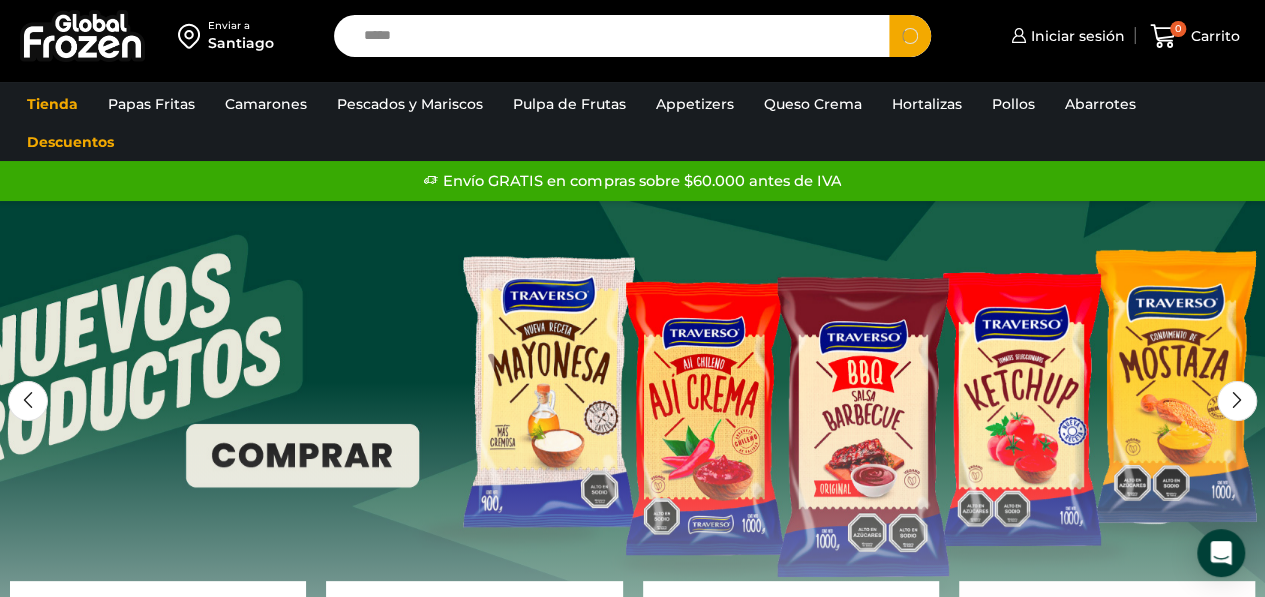 type on "*****" 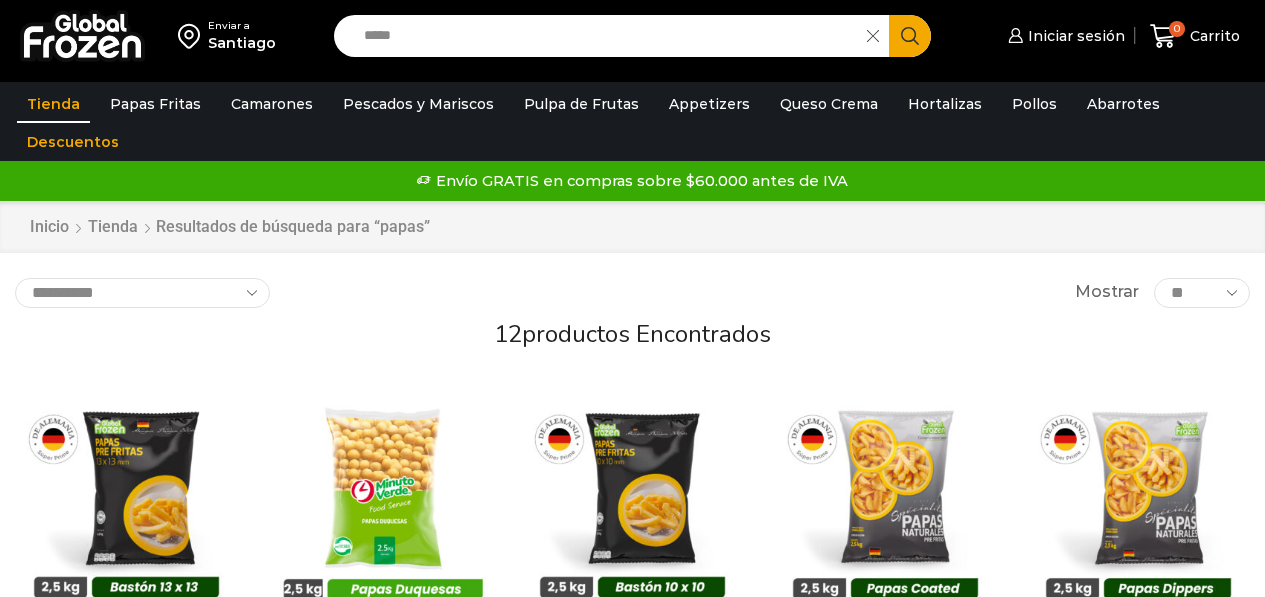 scroll, scrollTop: 0, scrollLeft: 0, axis: both 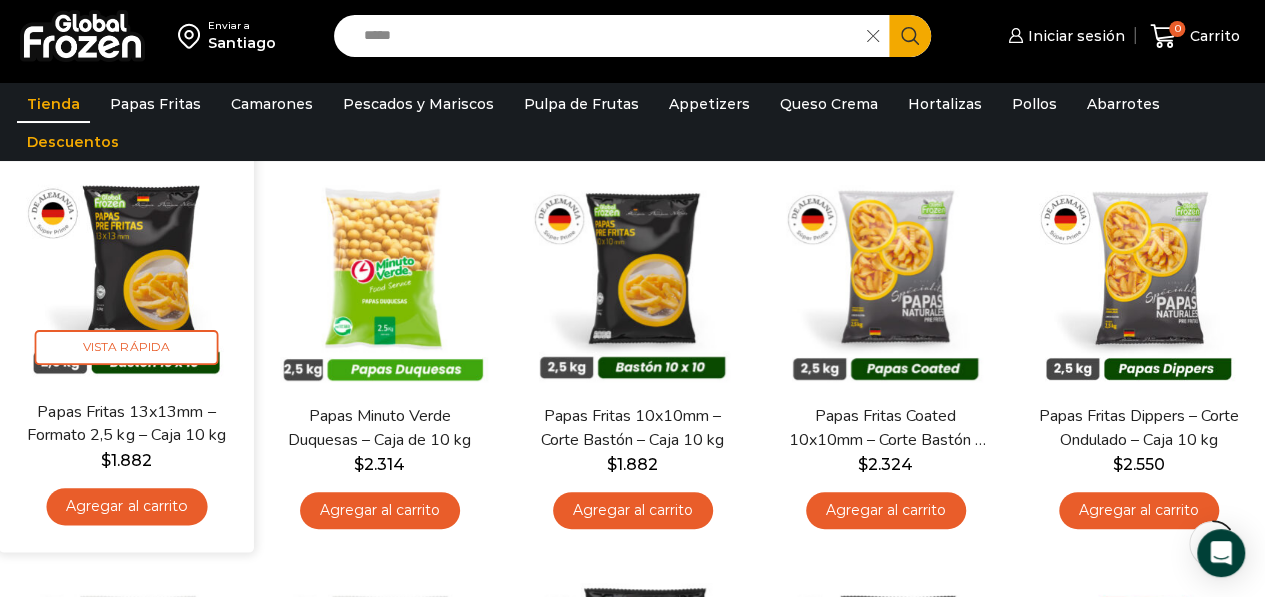 click on "Agregar al carrito" at bounding box center [126, 506] 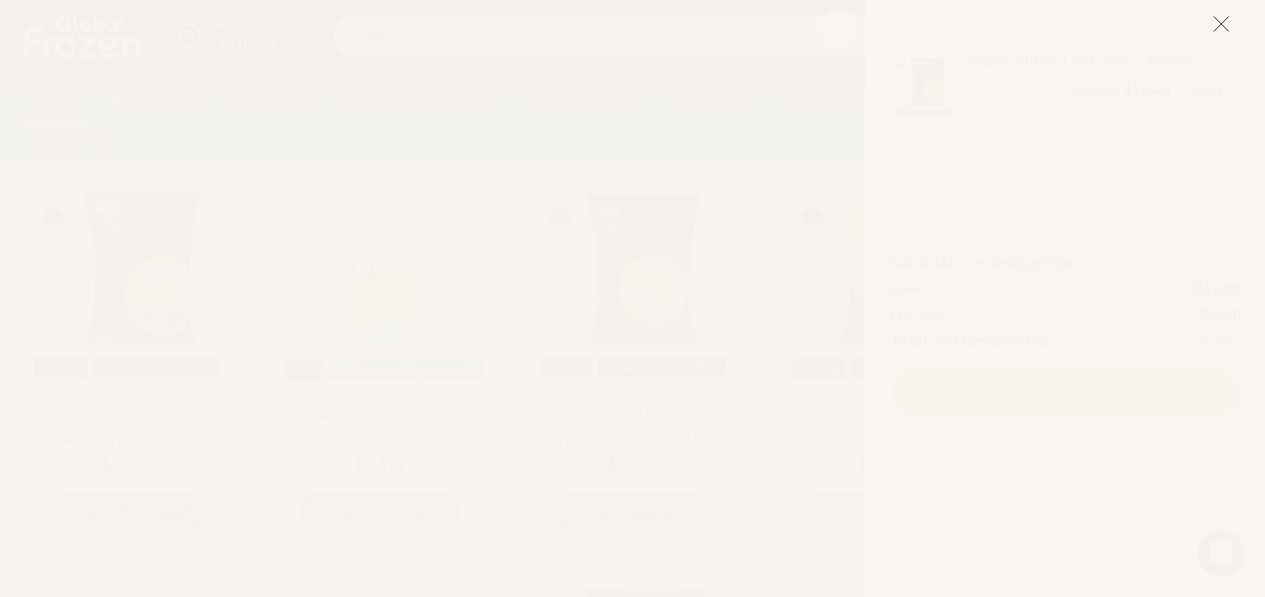 scroll, scrollTop: 0, scrollLeft: 0, axis: both 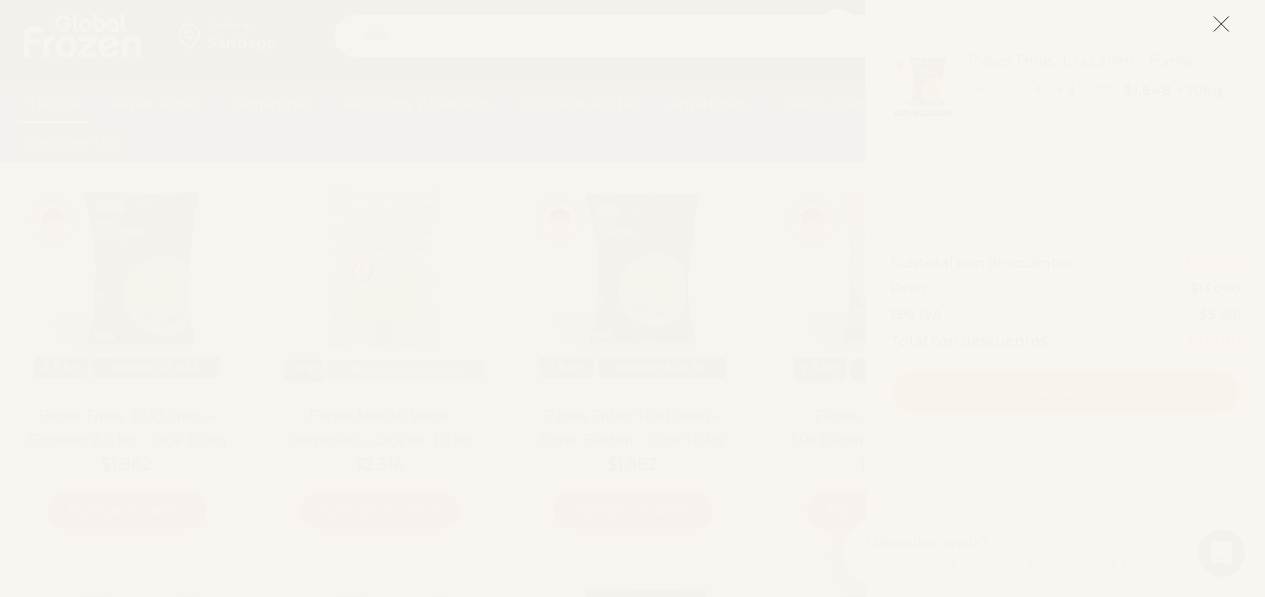 click 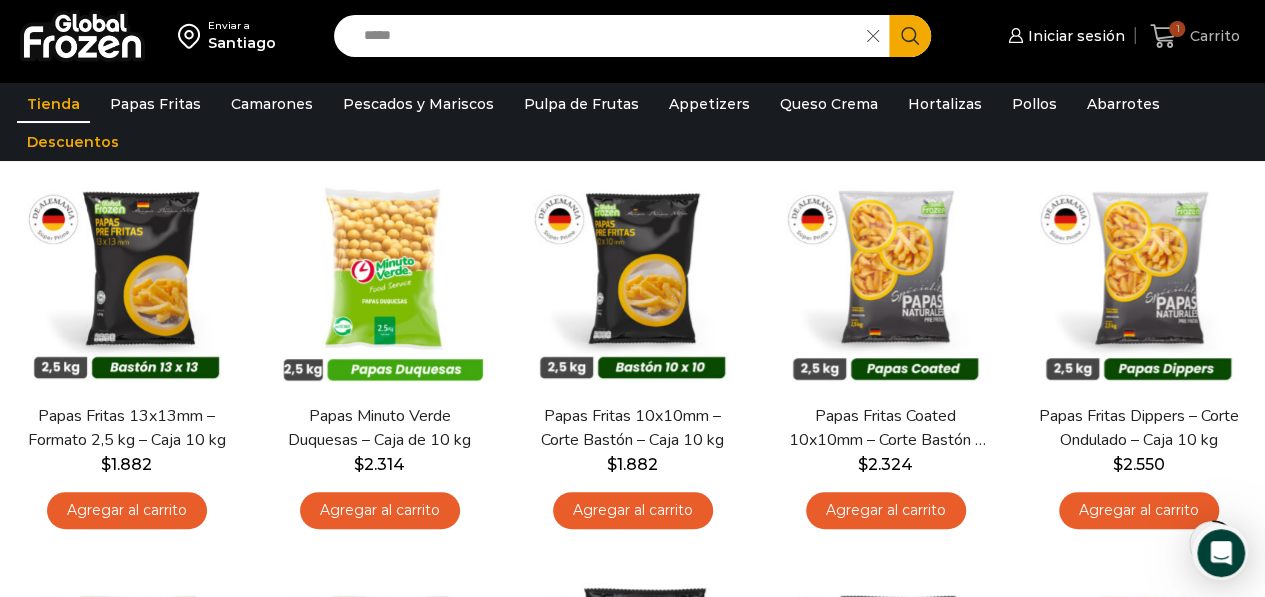 click on "1" at bounding box center (1177, 29) 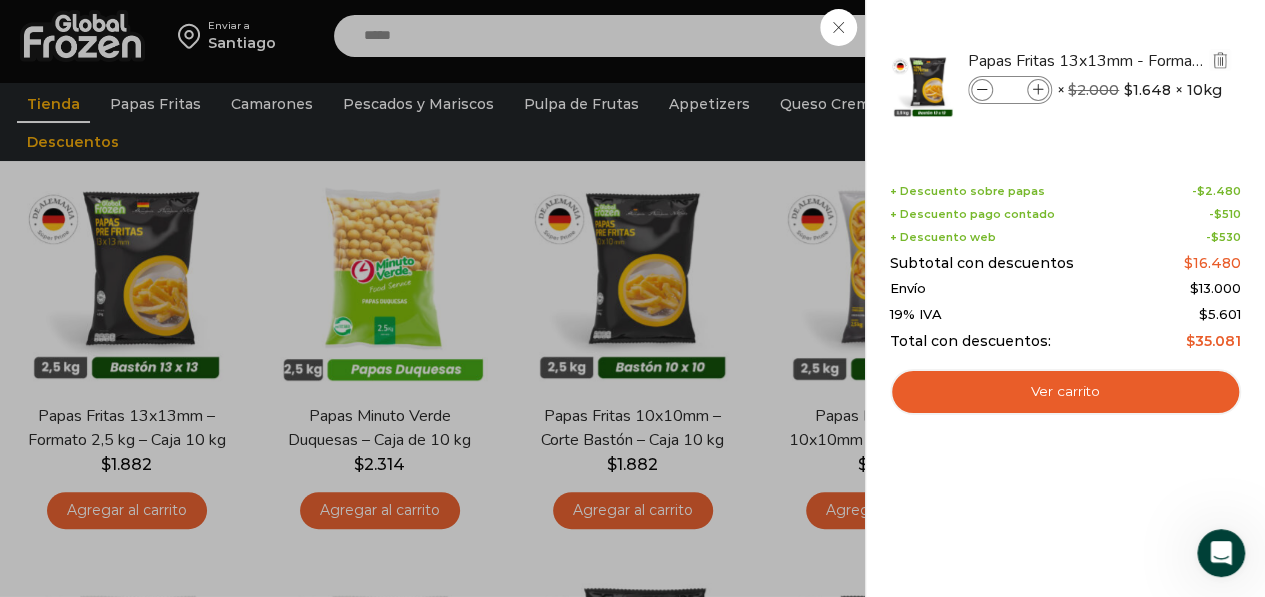 click at bounding box center [1038, 90] 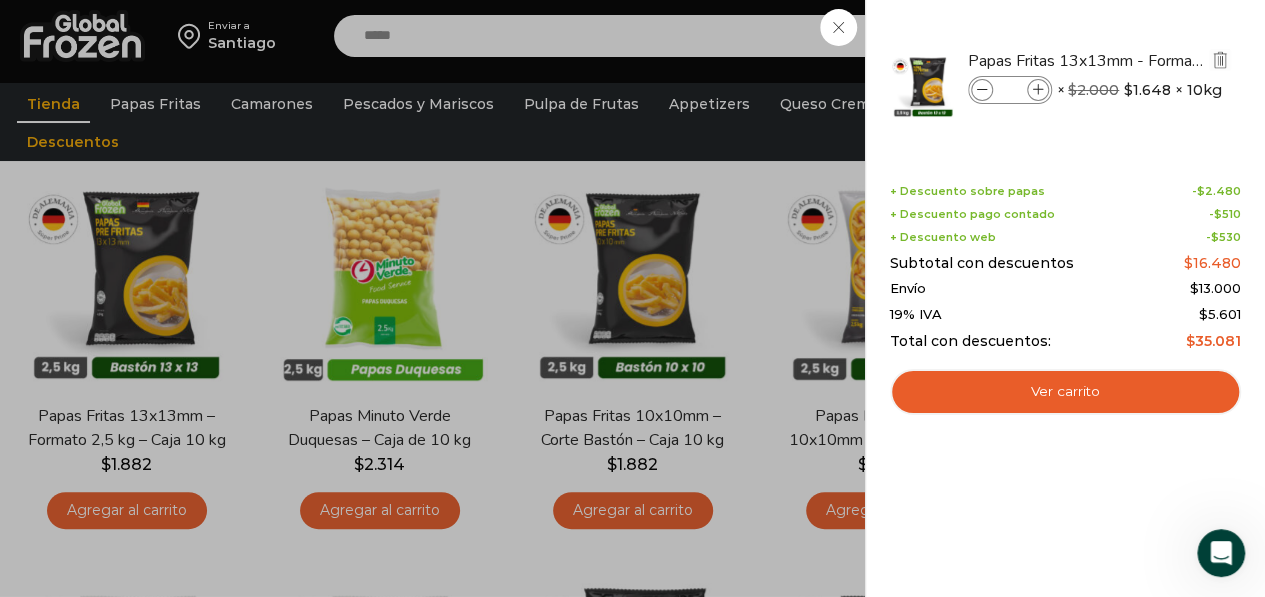 click at bounding box center (1038, 90) 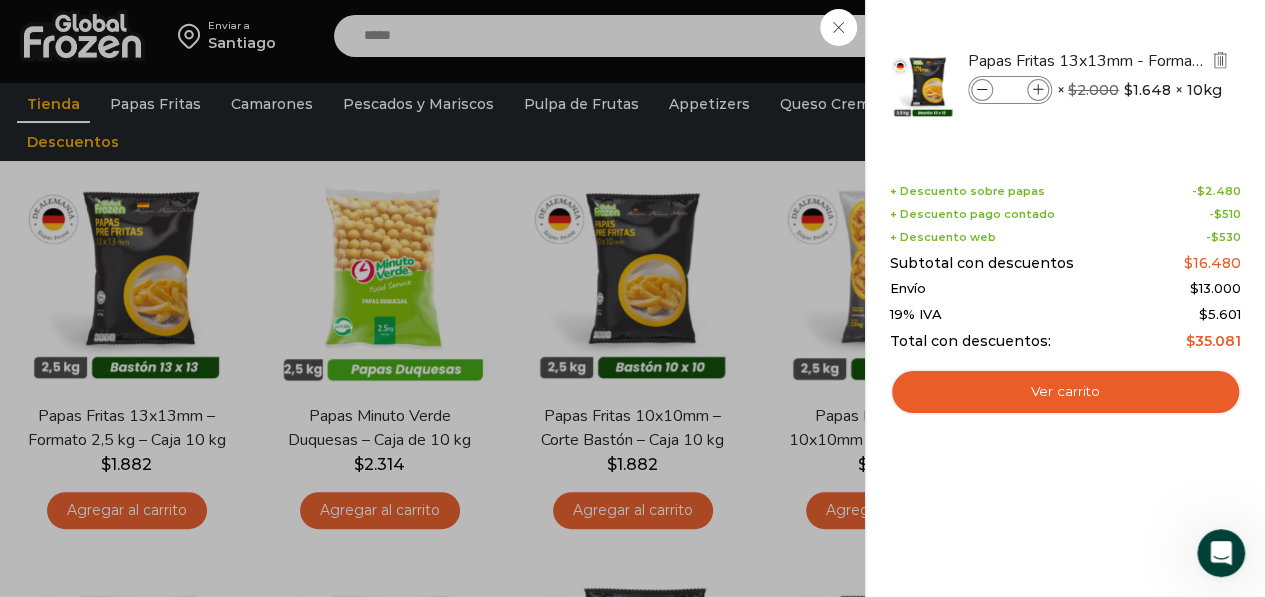 click at bounding box center [1038, 90] 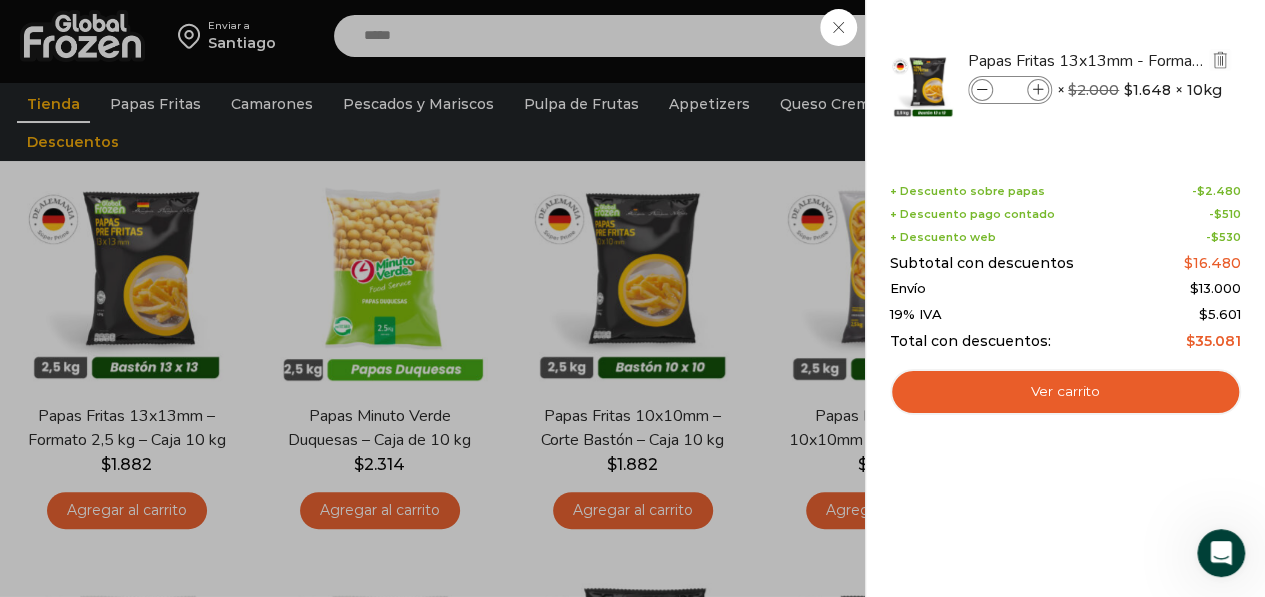 click at bounding box center [1038, 90] 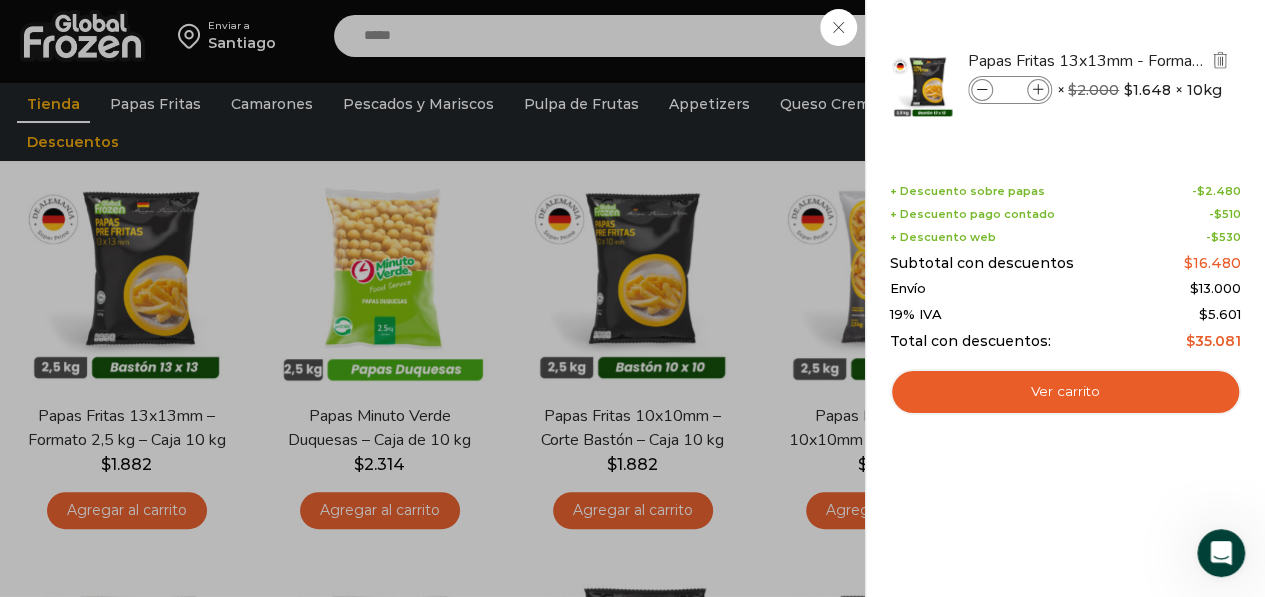 click at bounding box center (1038, 90) 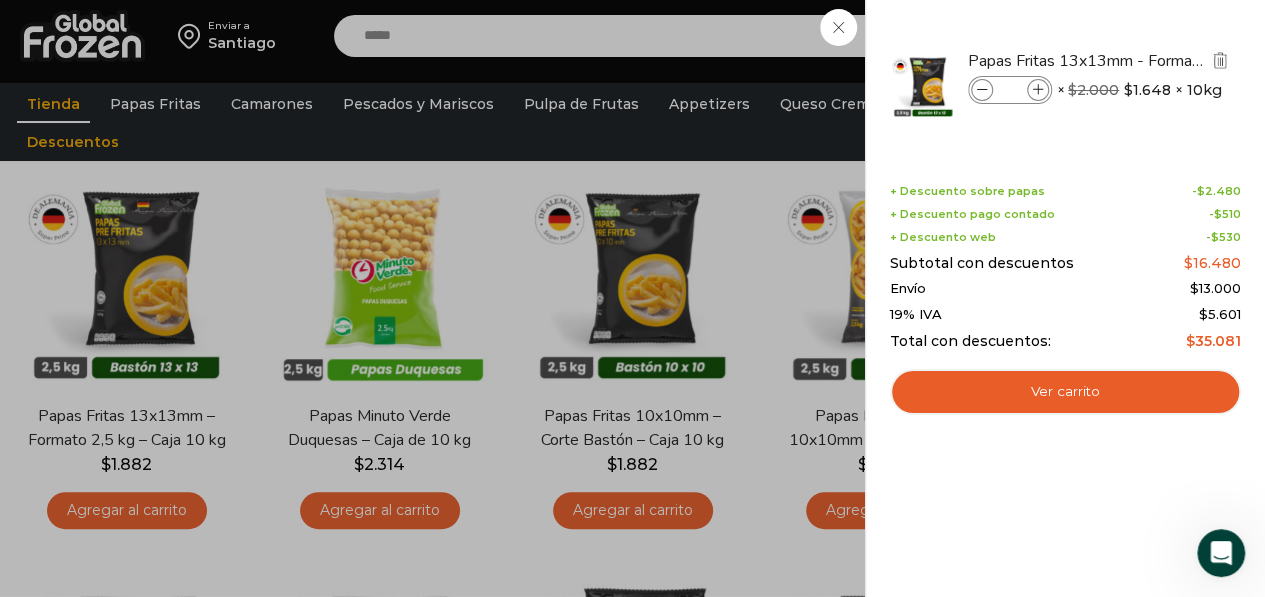 click at bounding box center [1038, 90] 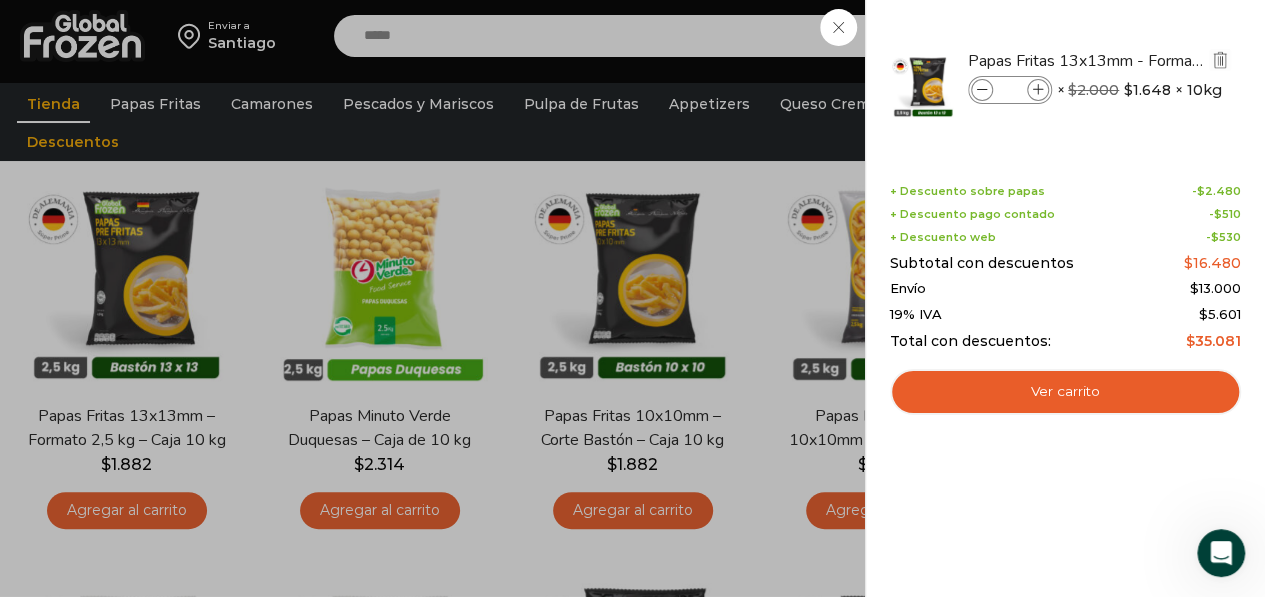 click at bounding box center [1038, 90] 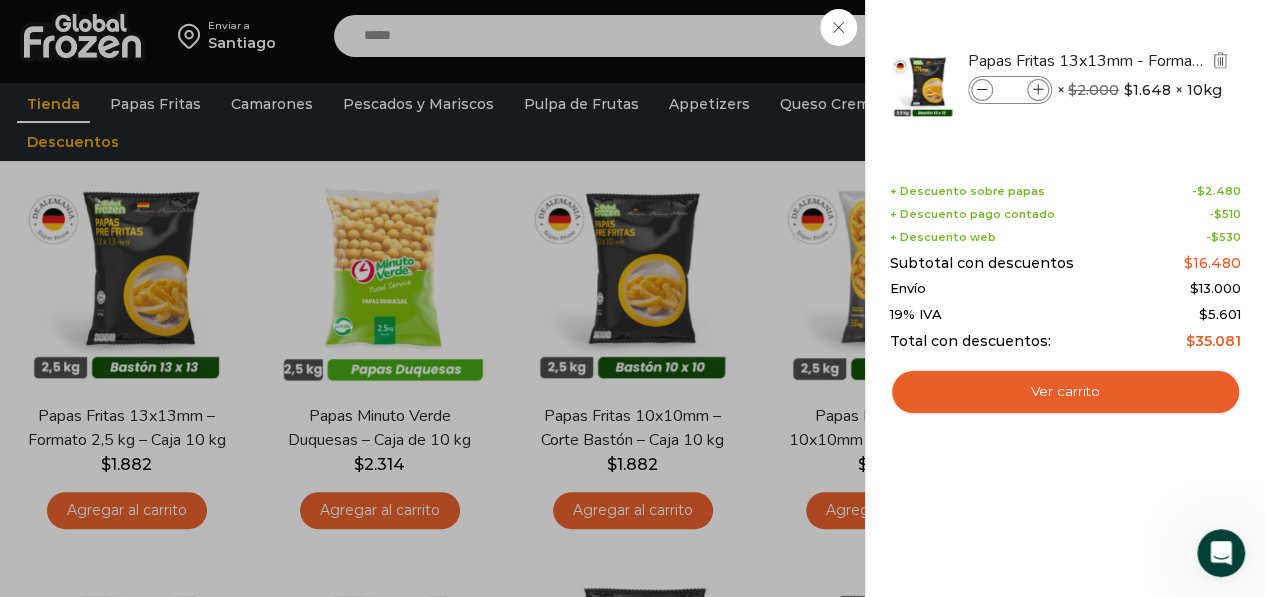 click at bounding box center (1038, 90) 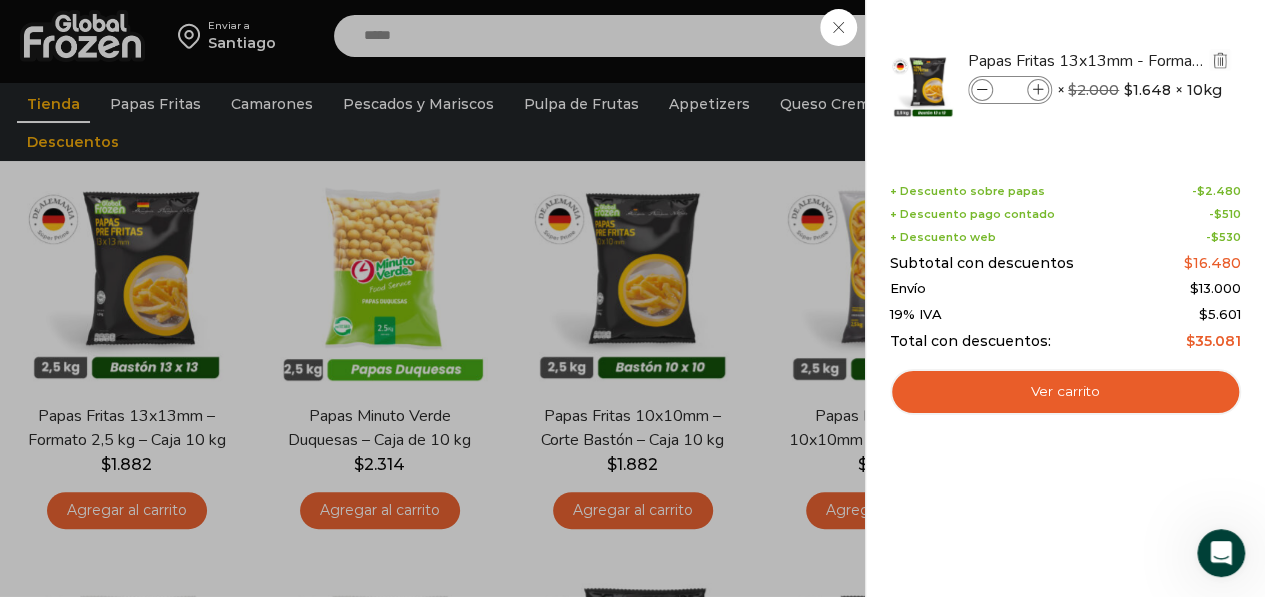 type on "**" 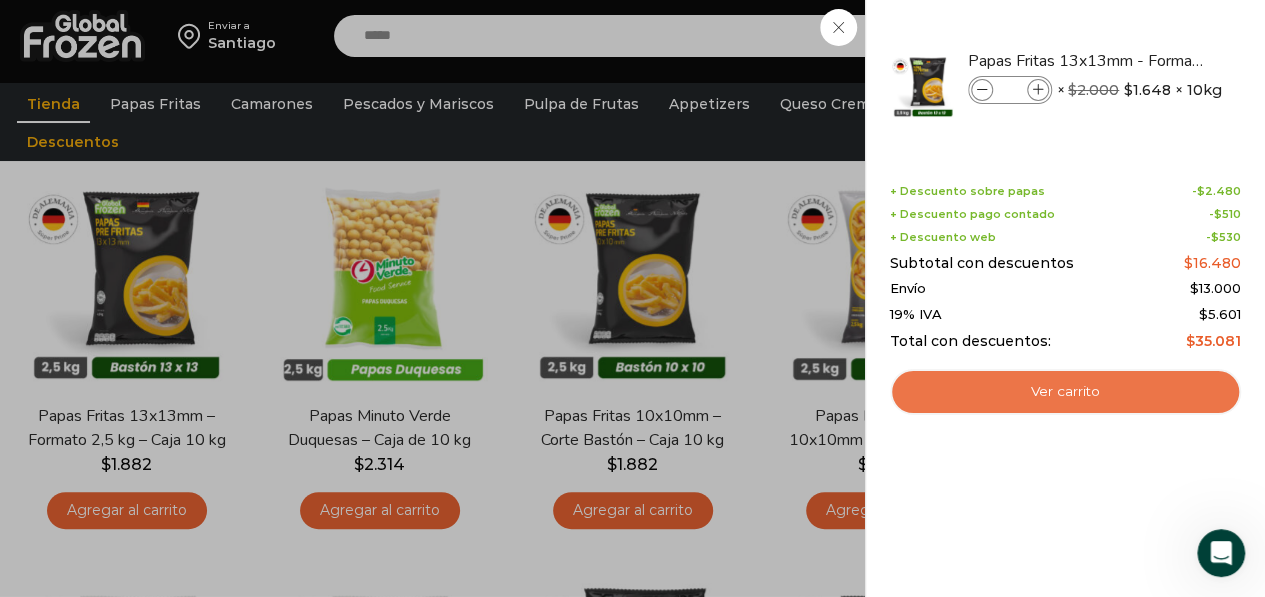 click on "Ver carrito" at bounding box center (1065, 392) 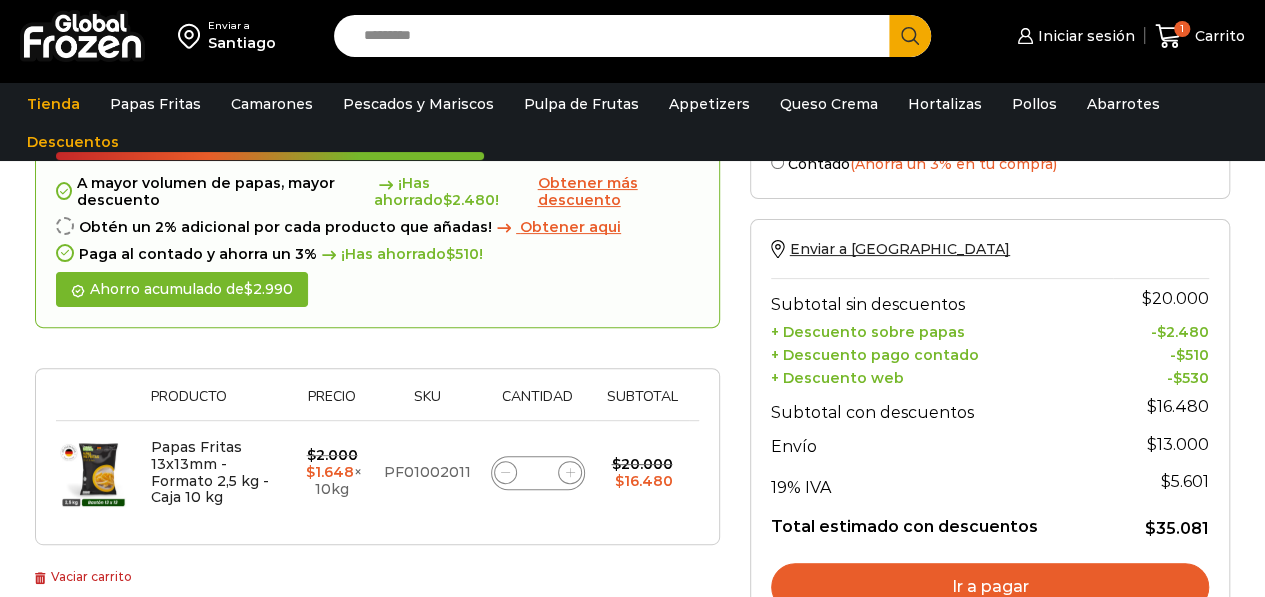 scroll, scrollTop: 152, scrollLeft: 0, axis: vertical 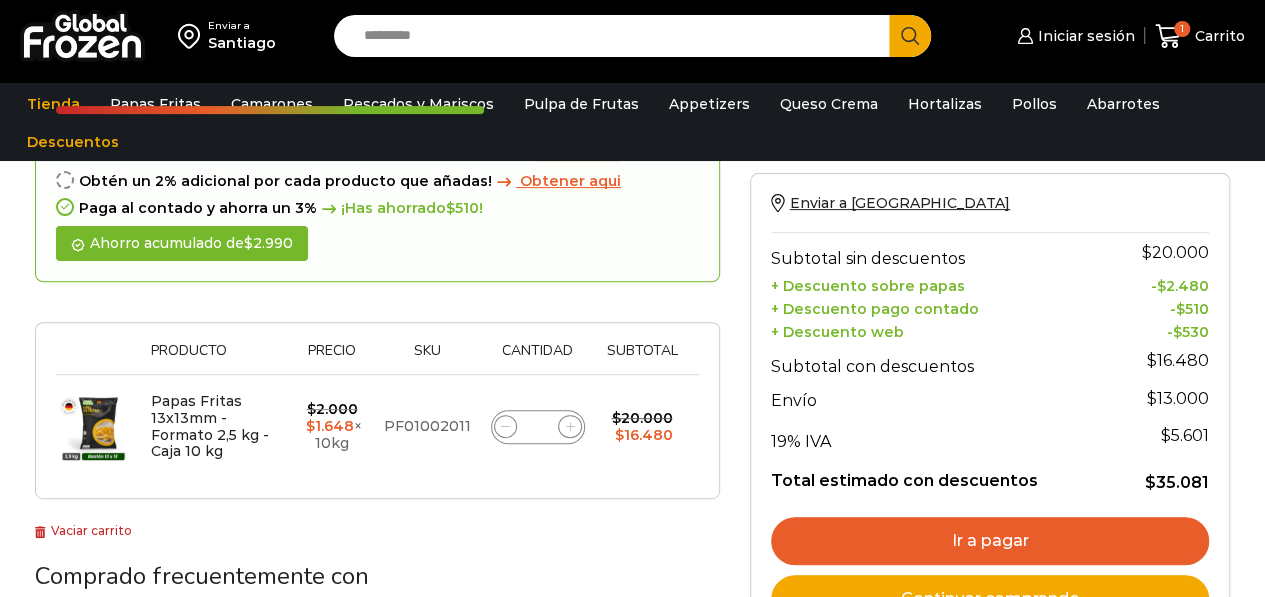 click 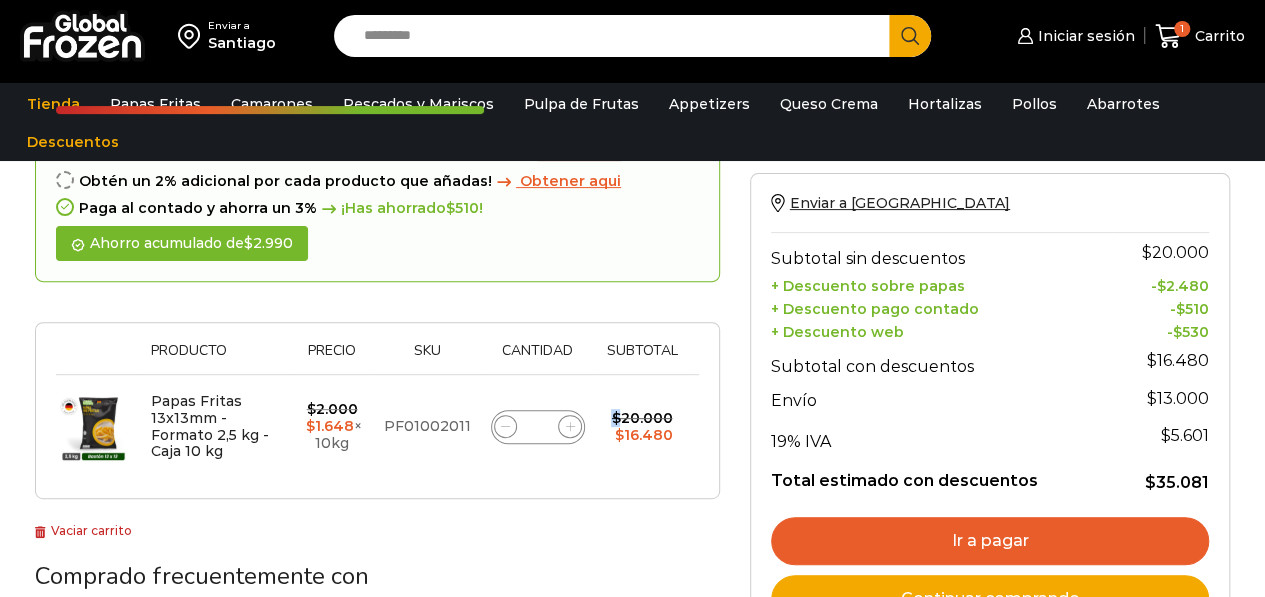 click 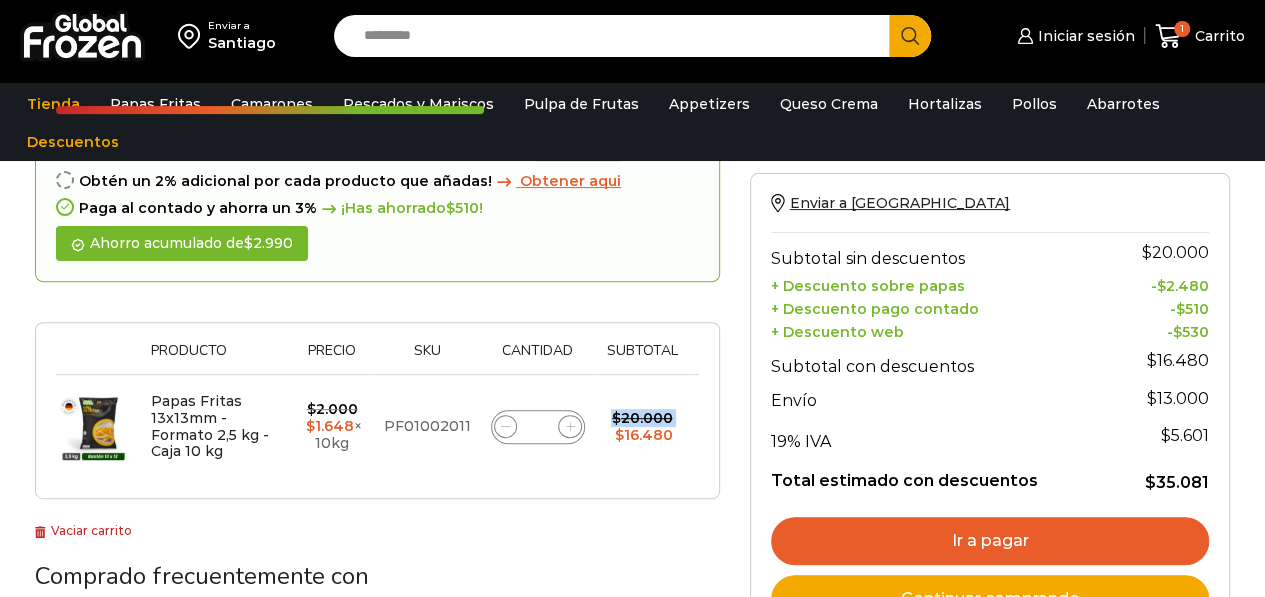 click 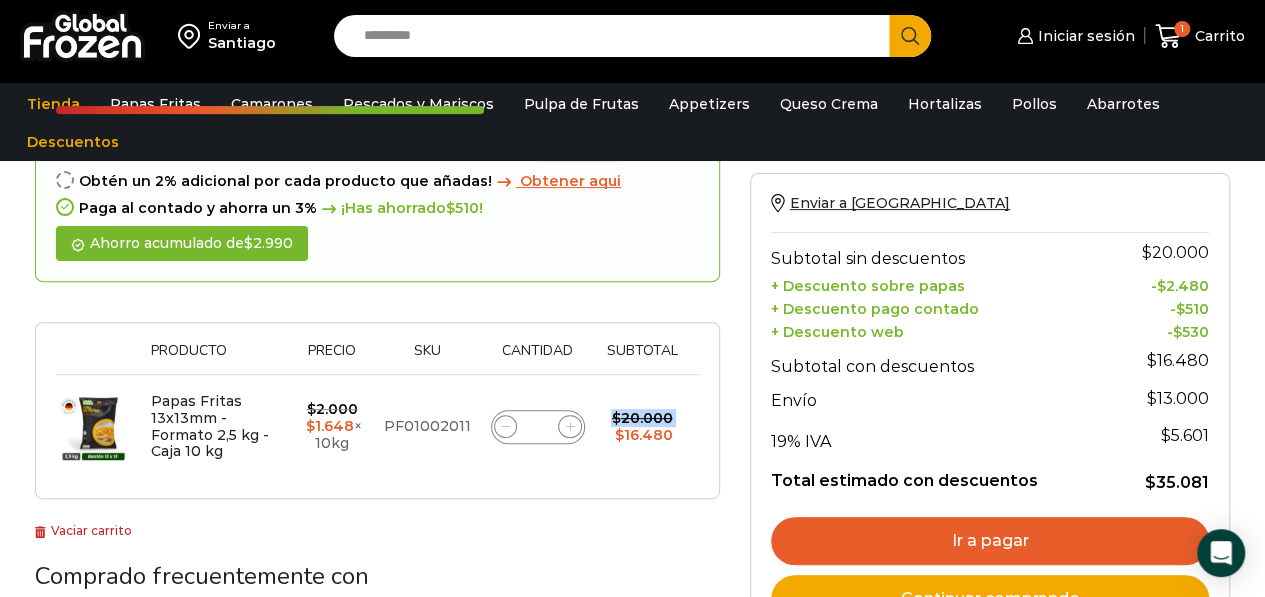 click 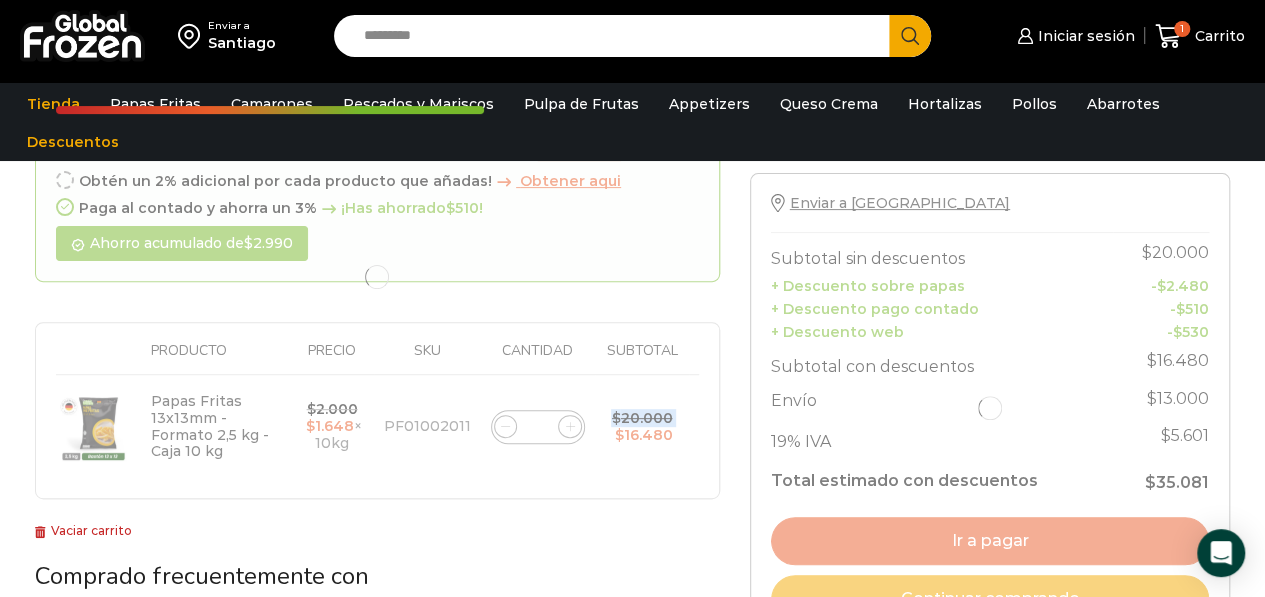click 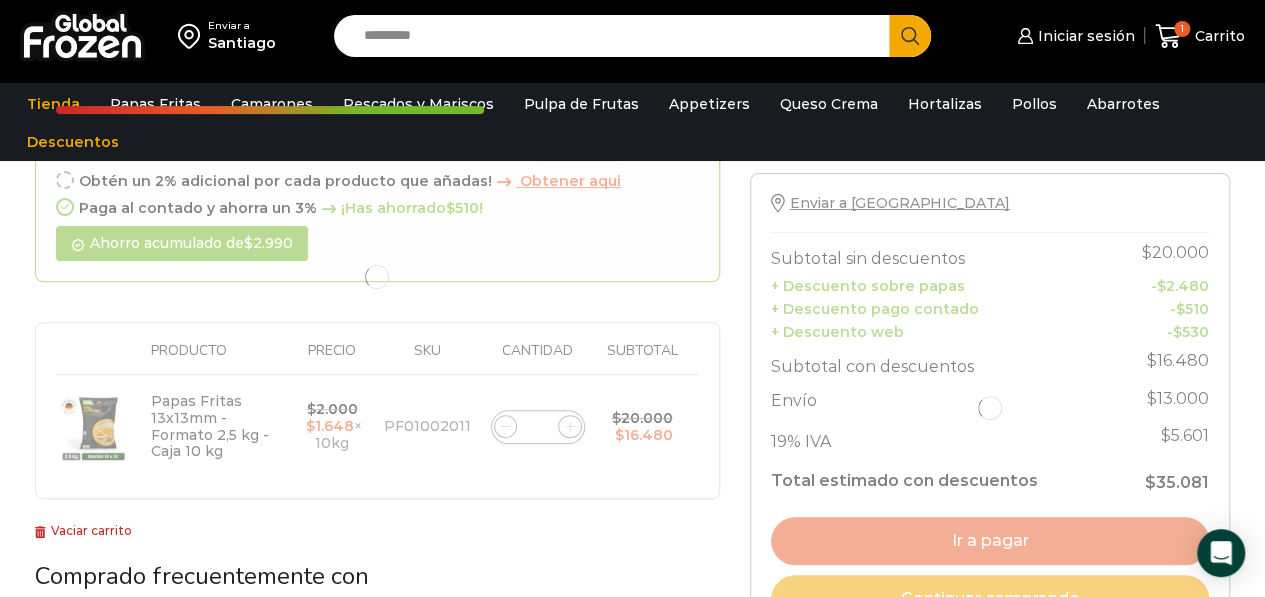 click 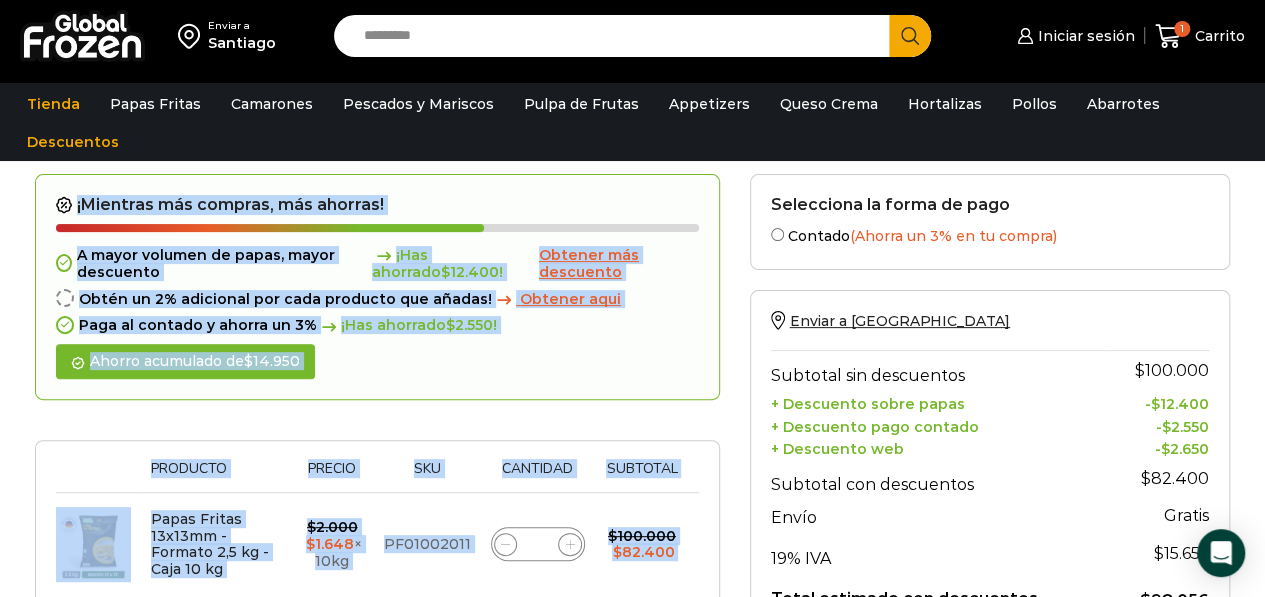 scroll, scrollTop: 150, scrollLeft: 0, axis: vertical 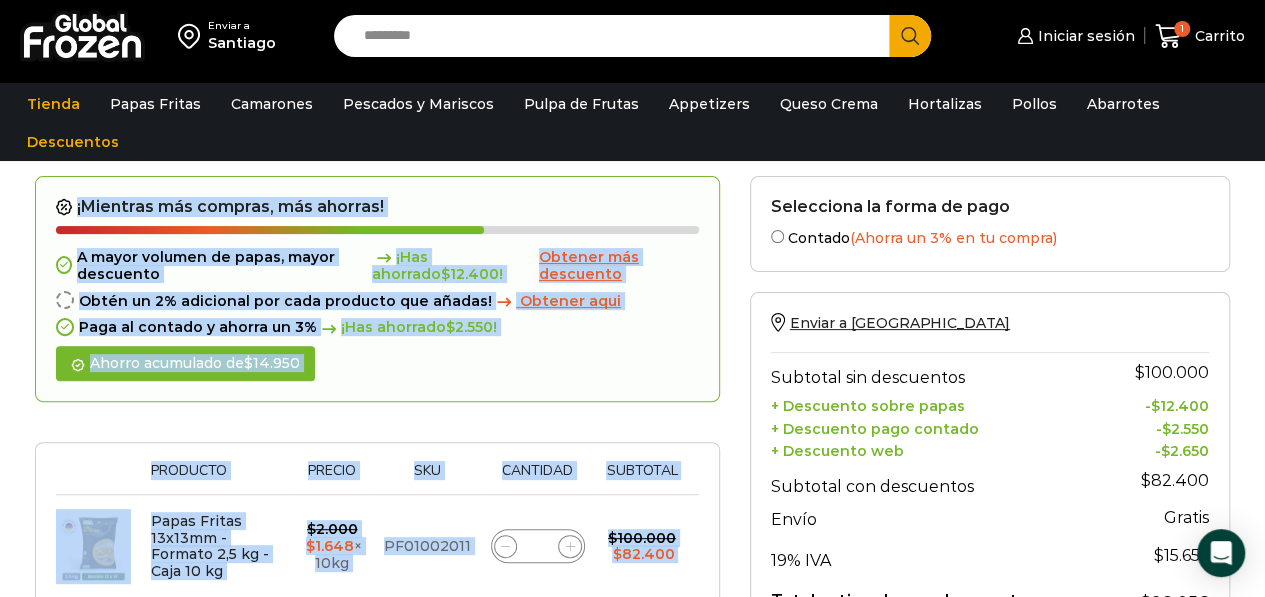 click 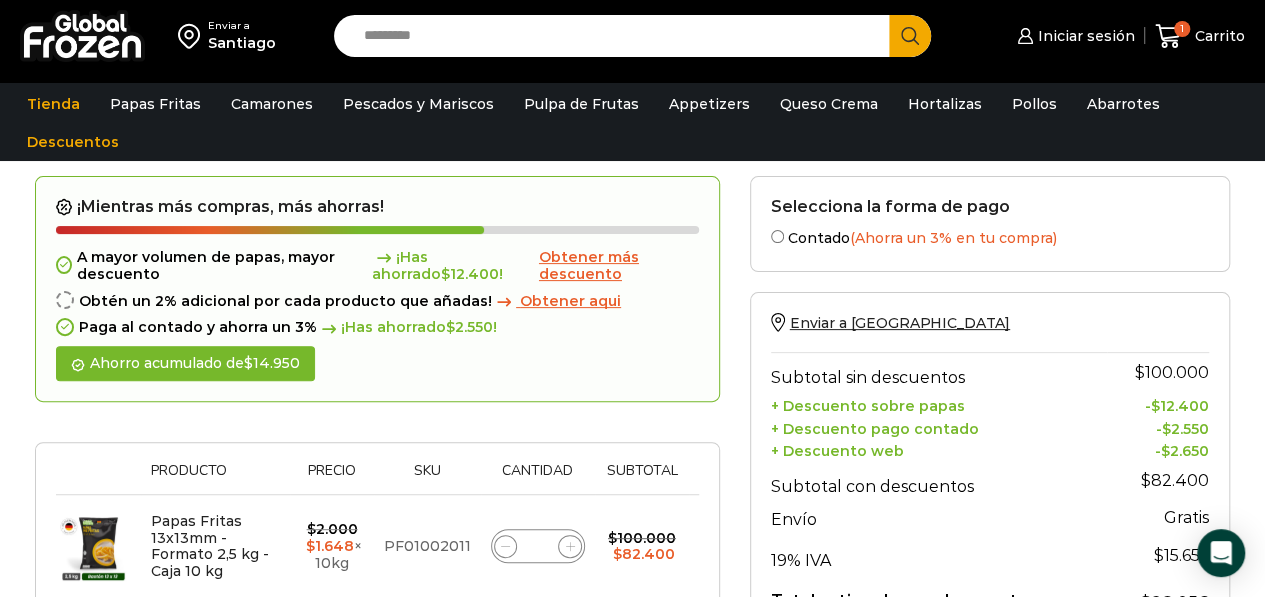 click on "¡Mientras más compras, más ahorras!
A mayor volumen de papas, mayor descuento   ¡Has ahorrado  $ 12.400 ! Obtener más descuento
Obtén un 2% adicional por cada producto que añadas!    Obtener aqui
Paga al contado y ahorra un 3%   ¡Has ahorrado  $ 2.550 !
Ahorro acumulado de  $ 14.950
Thumbnail image
Producto
Precio
Sku
Cantidad
Subtotal
Eliminar artículo
Papas Fritas 13x13mm - Formato 2,5 kg - Caja 10 kg
$ 2.000   Original price was: $2.000. $ 1.648 Current price is: $1.648.  × 10kg
PF01002011" at bounding box center [377, 397] 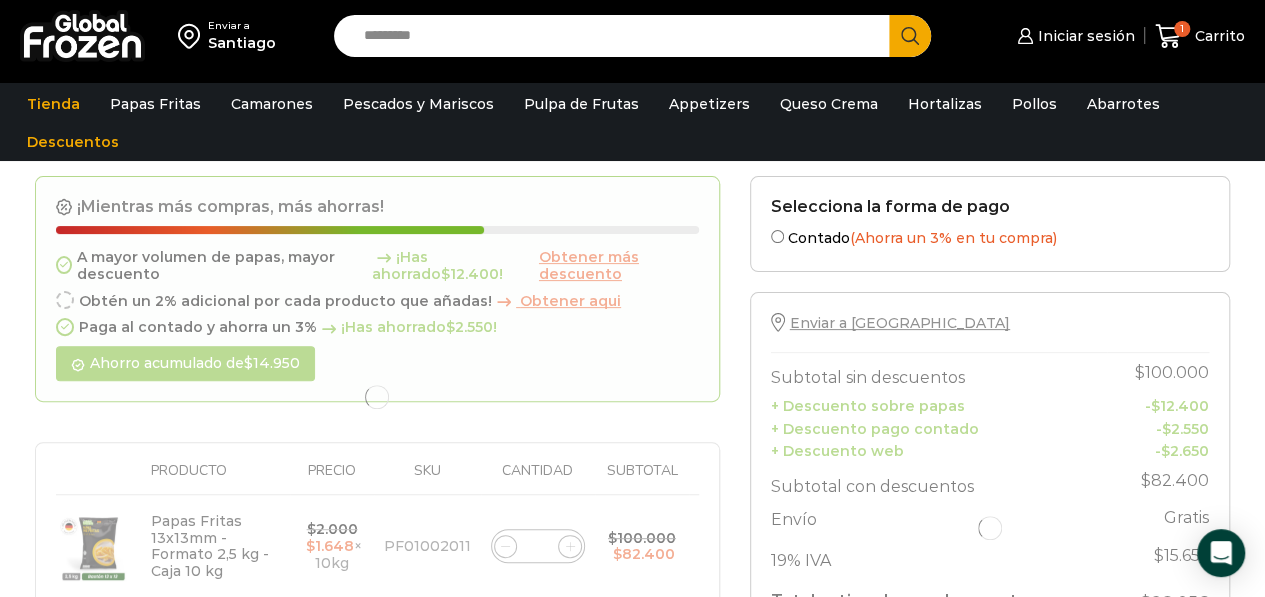 click 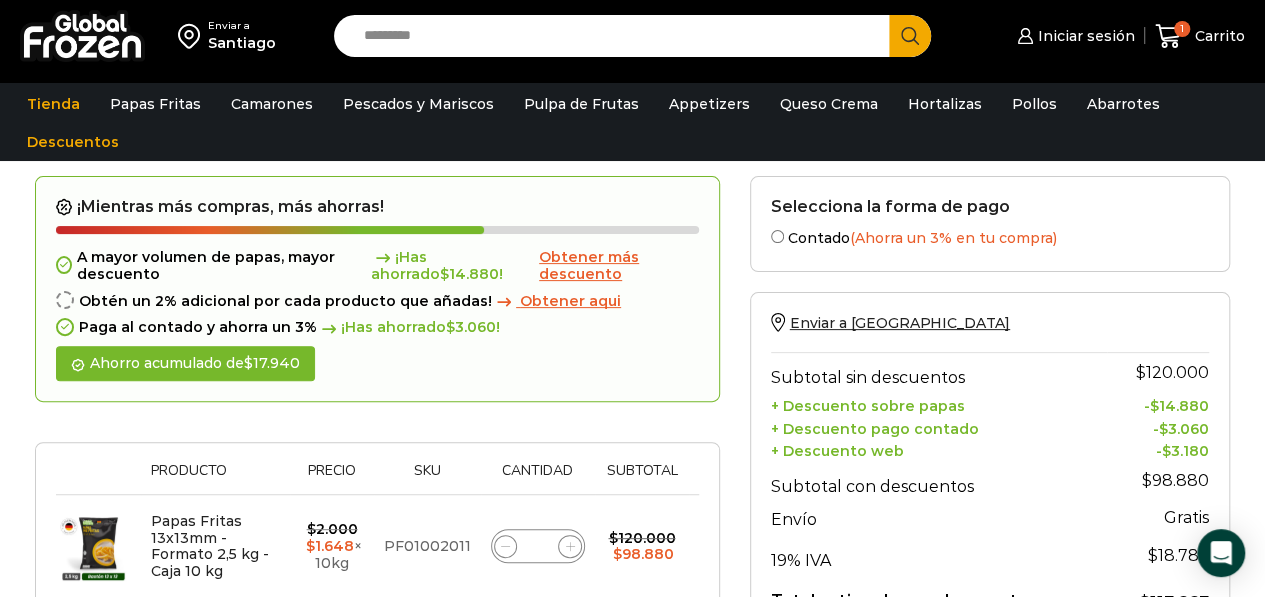 click 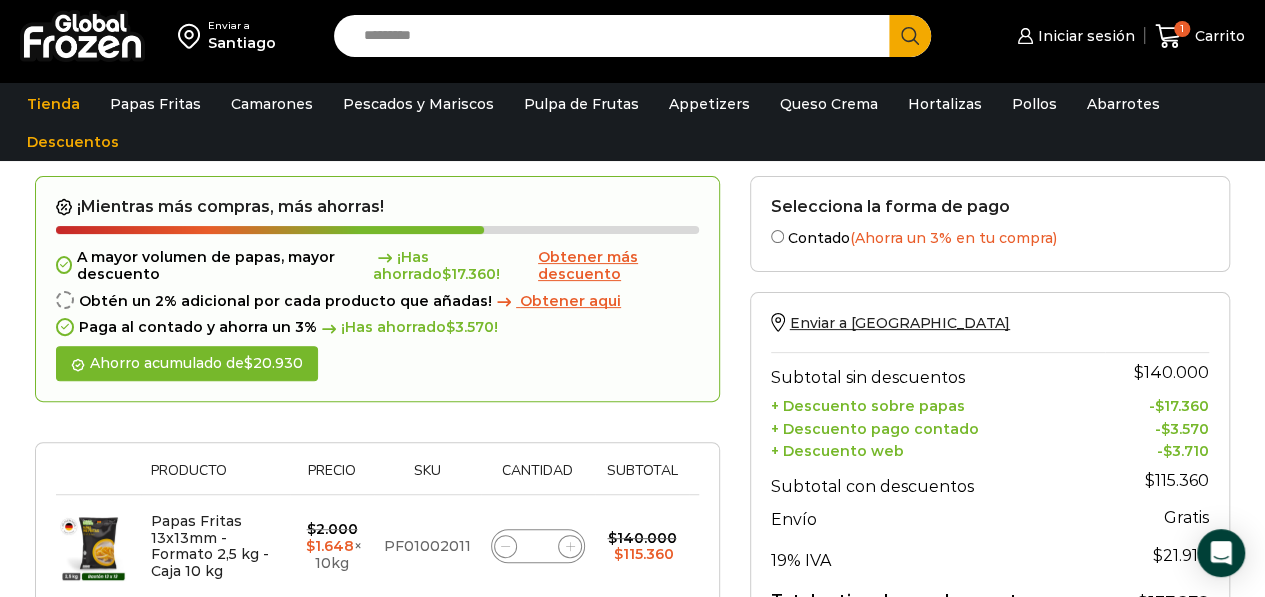 click 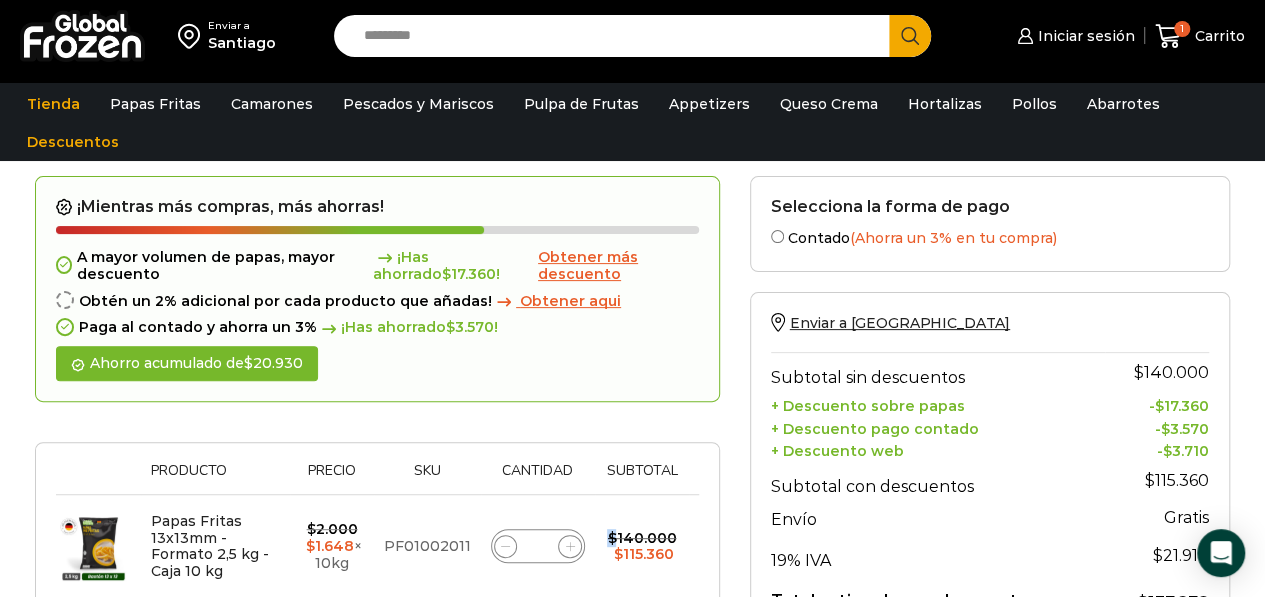 click 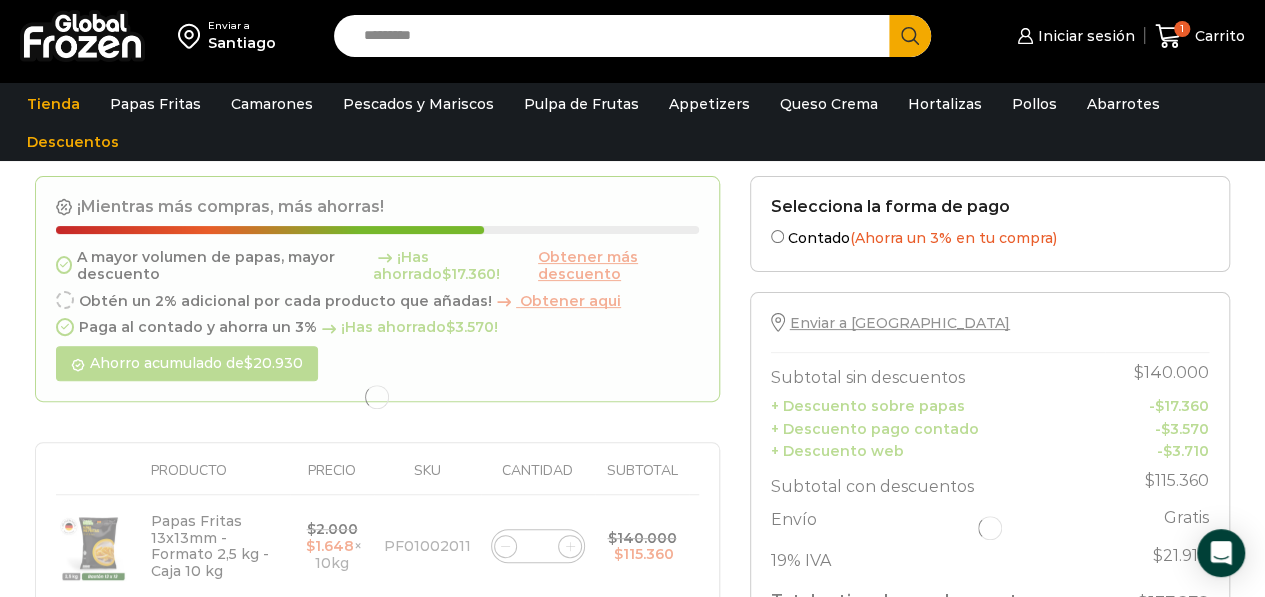 drag, startPoint x: 566, startPoint y: 543, endPoint x: 561, endPoint y: 410, distance: 133.09395 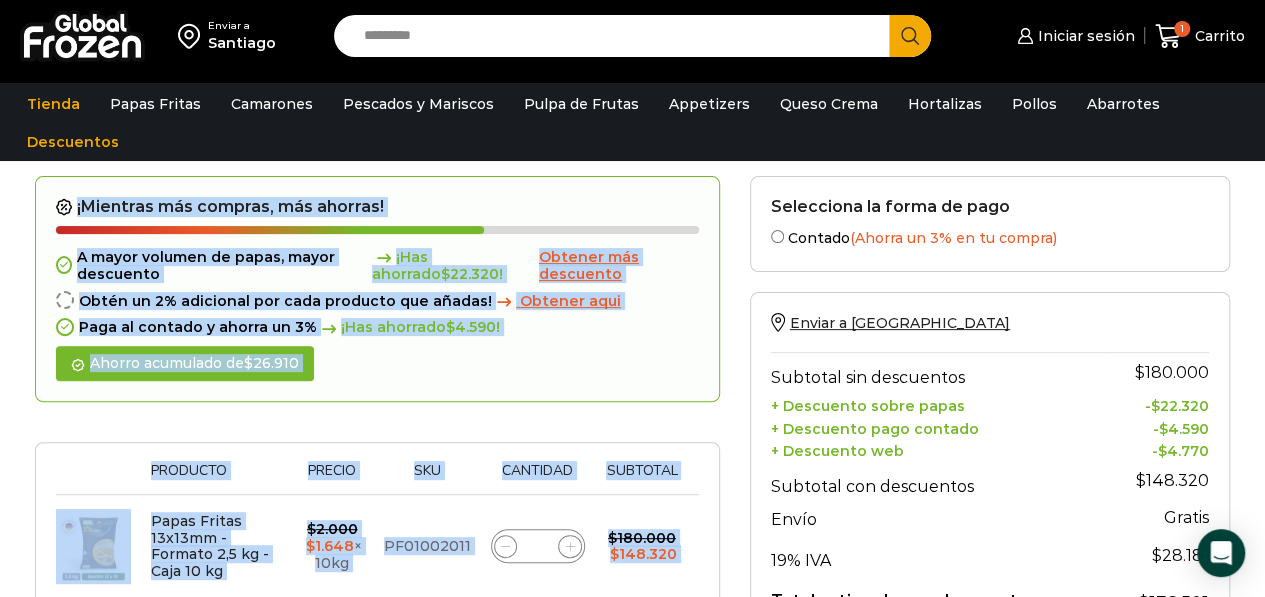 click 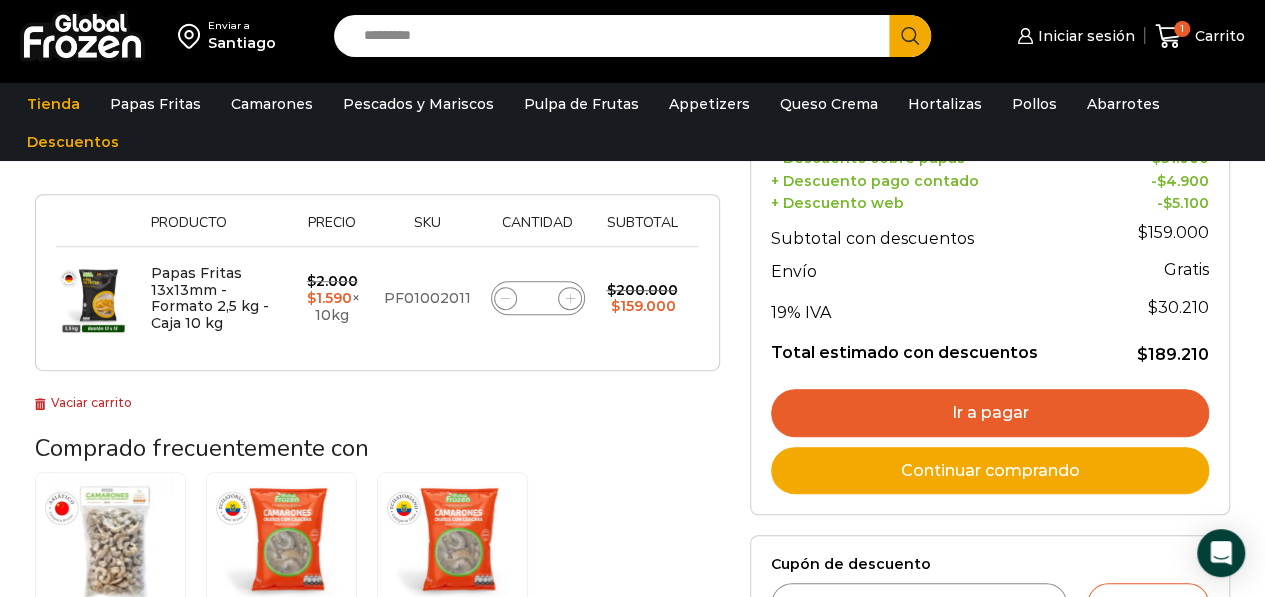 scroll, scrollTop: 396, scrollLeft: 0, axis: vertical 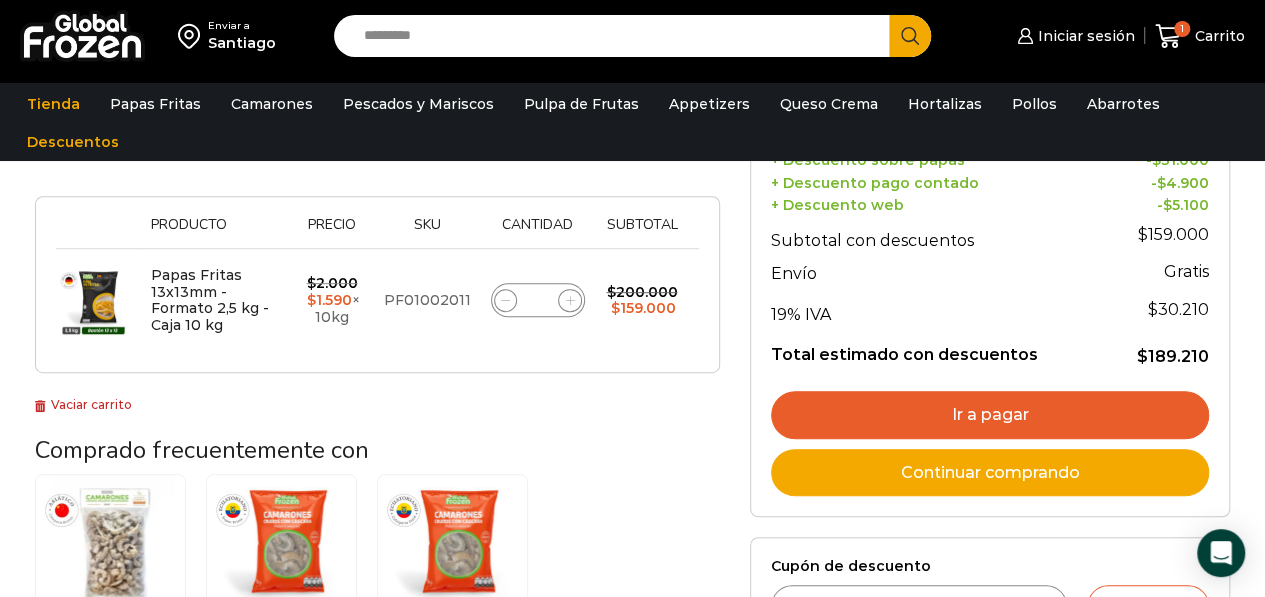 click on "Ir a pagar" at bounding box center [990, 415] 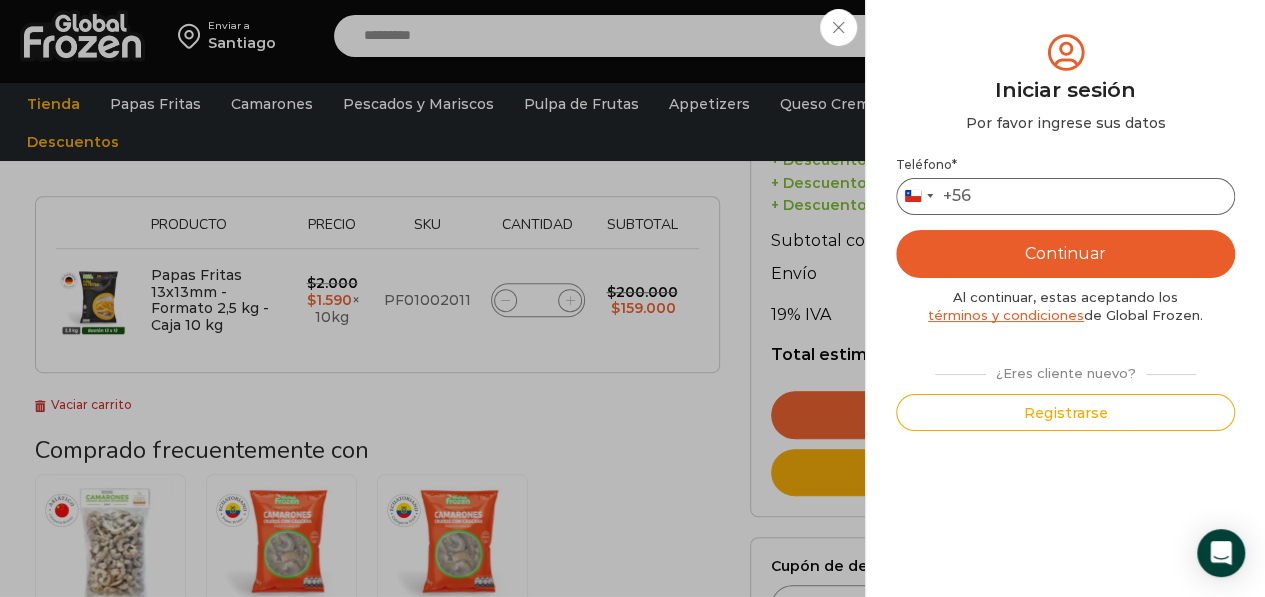 click on "Teléfono
*" at bounding box center [1065, 196] 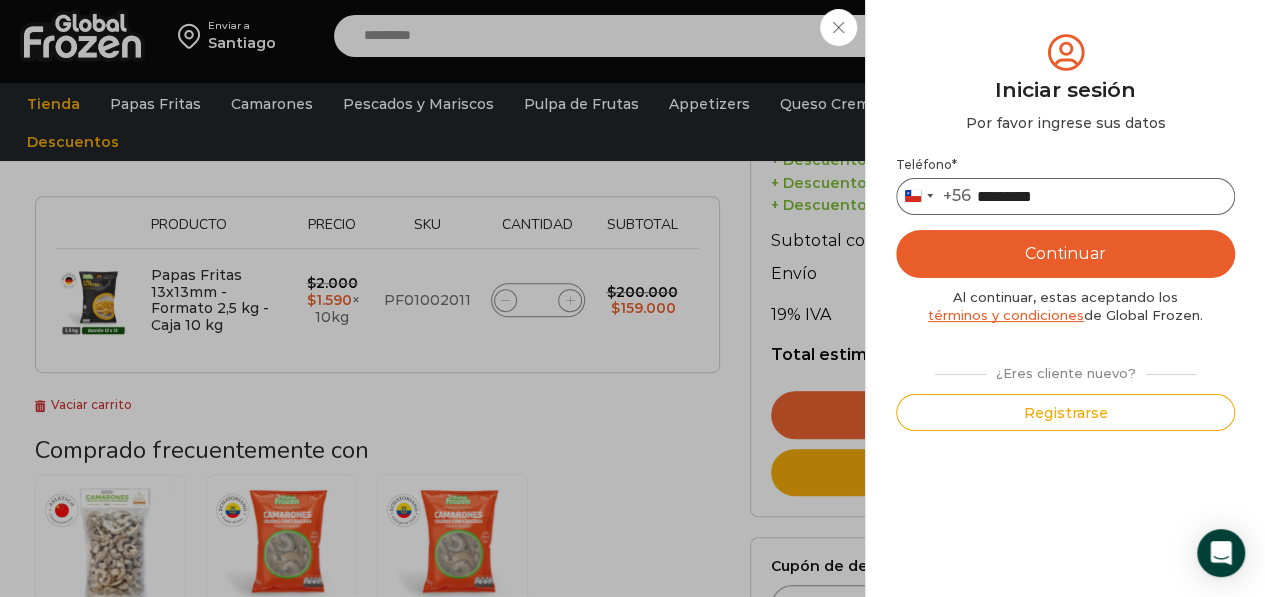 type on "*********" 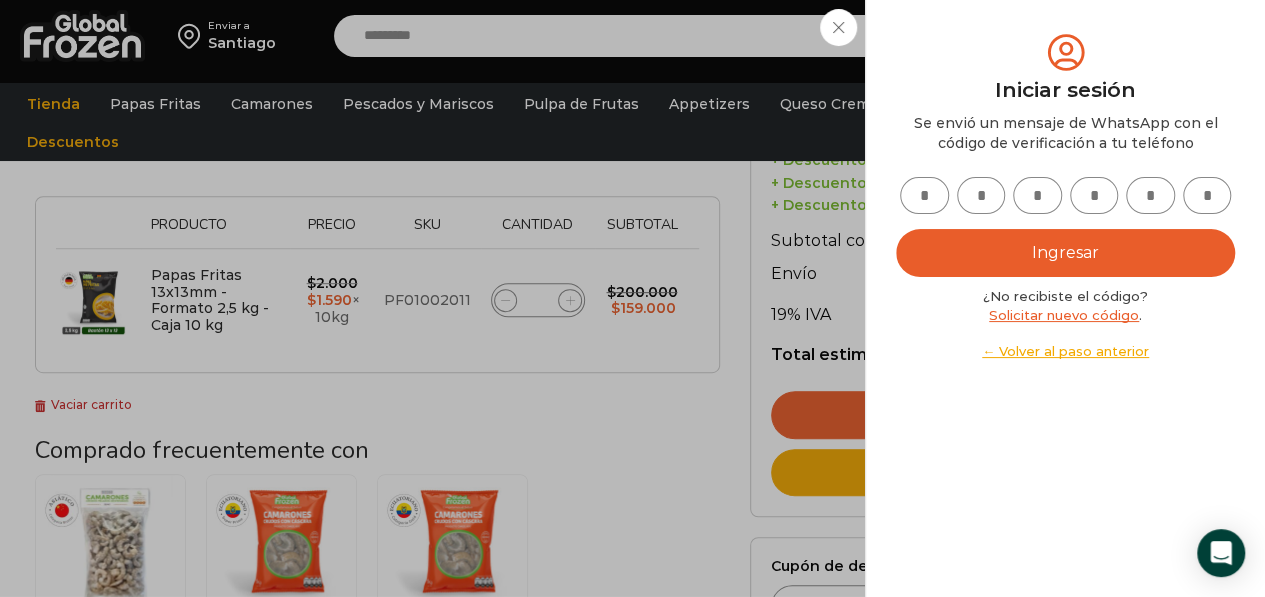 click at bounding box center (924, 195) 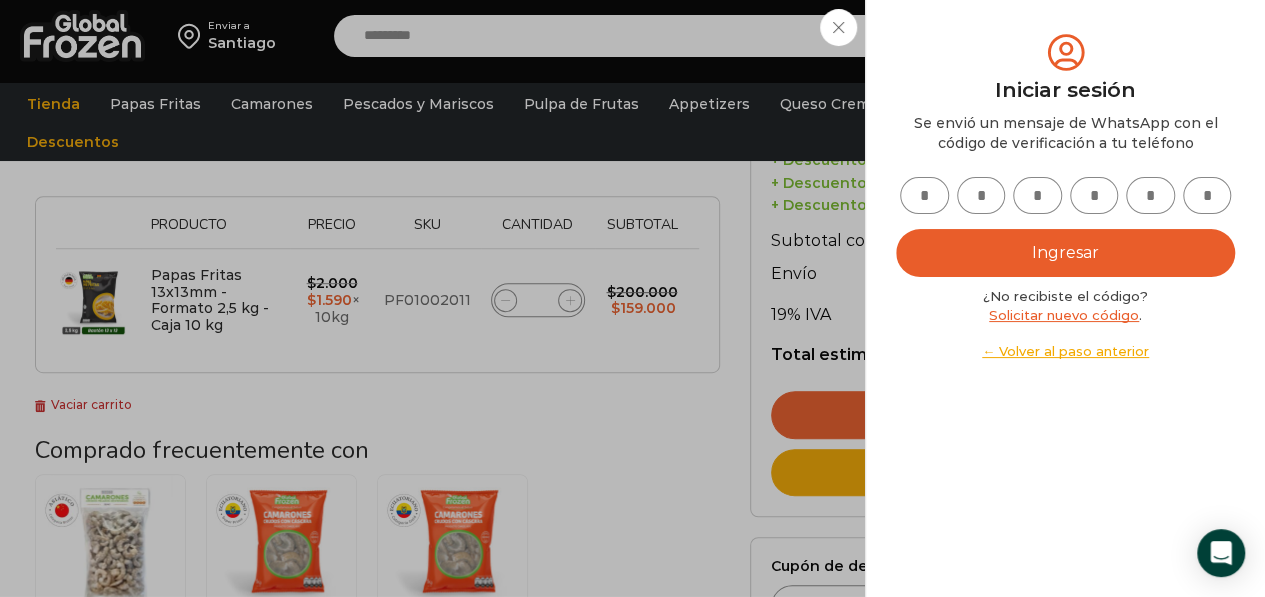 type on "*" 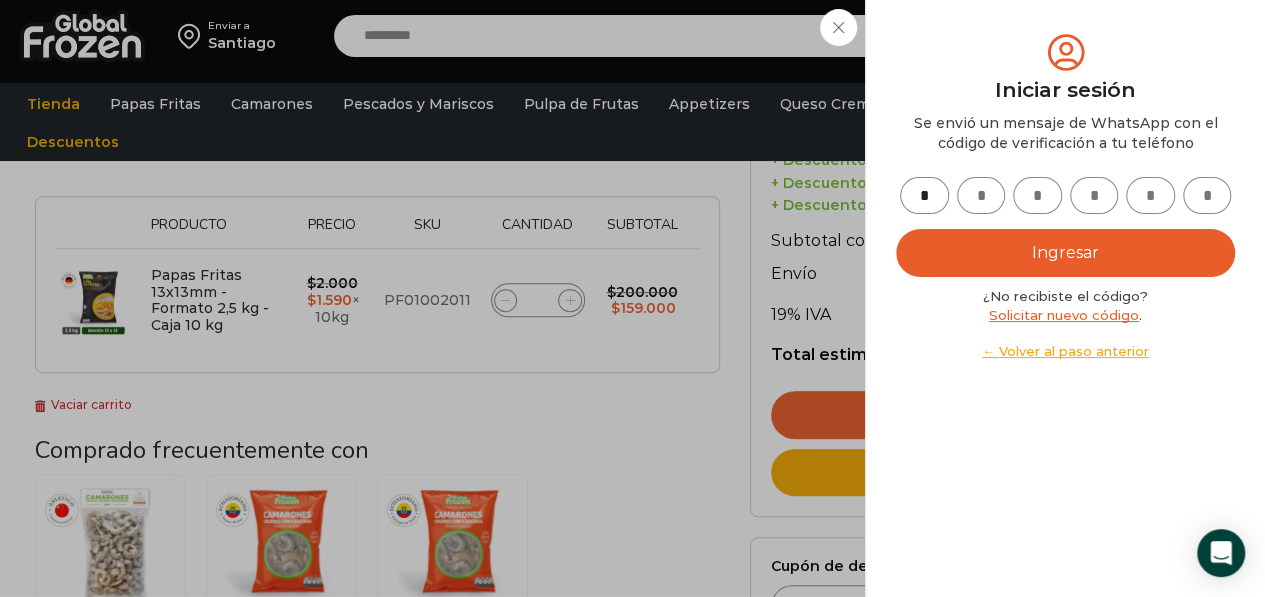 type on "*" 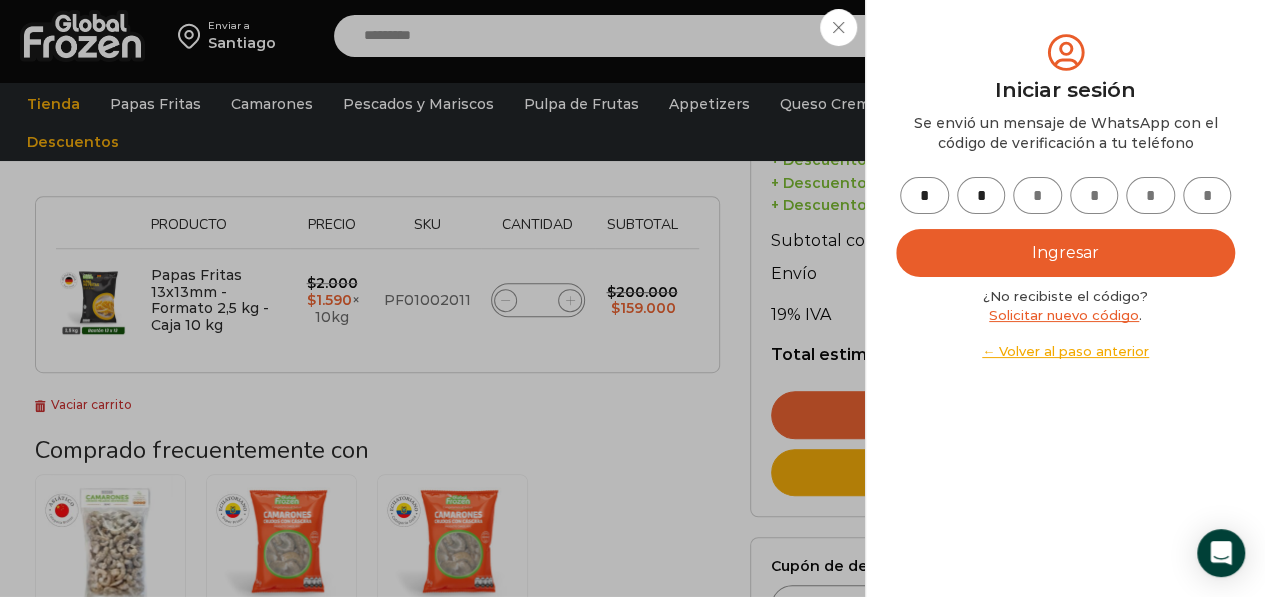 type on "*" 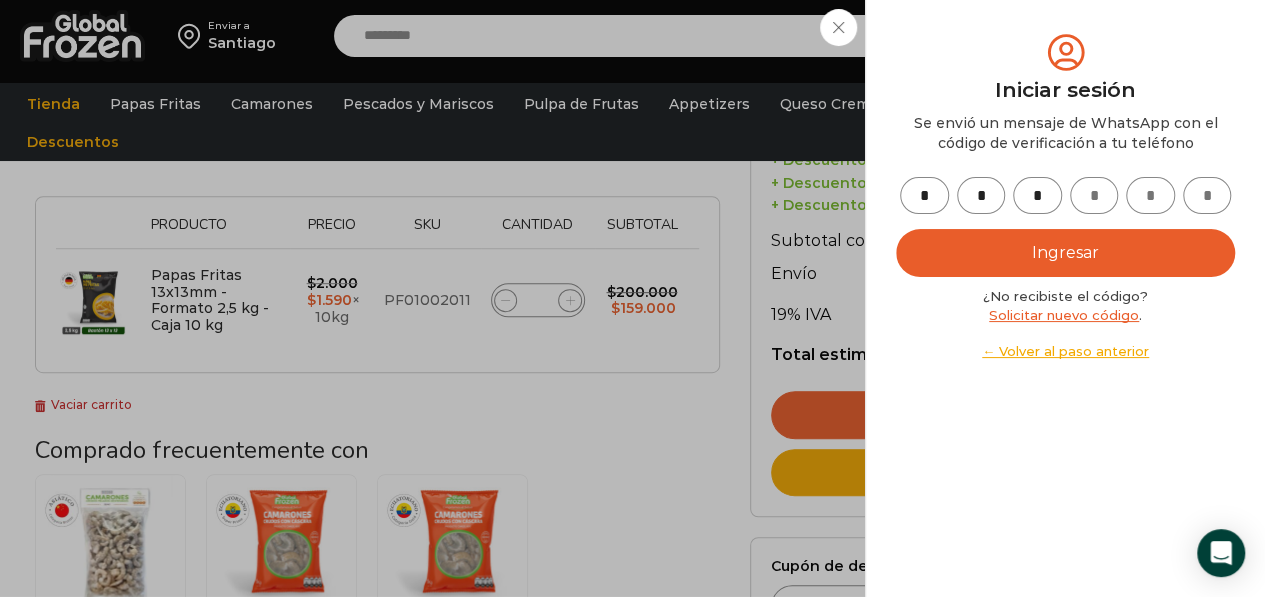 type on "*" 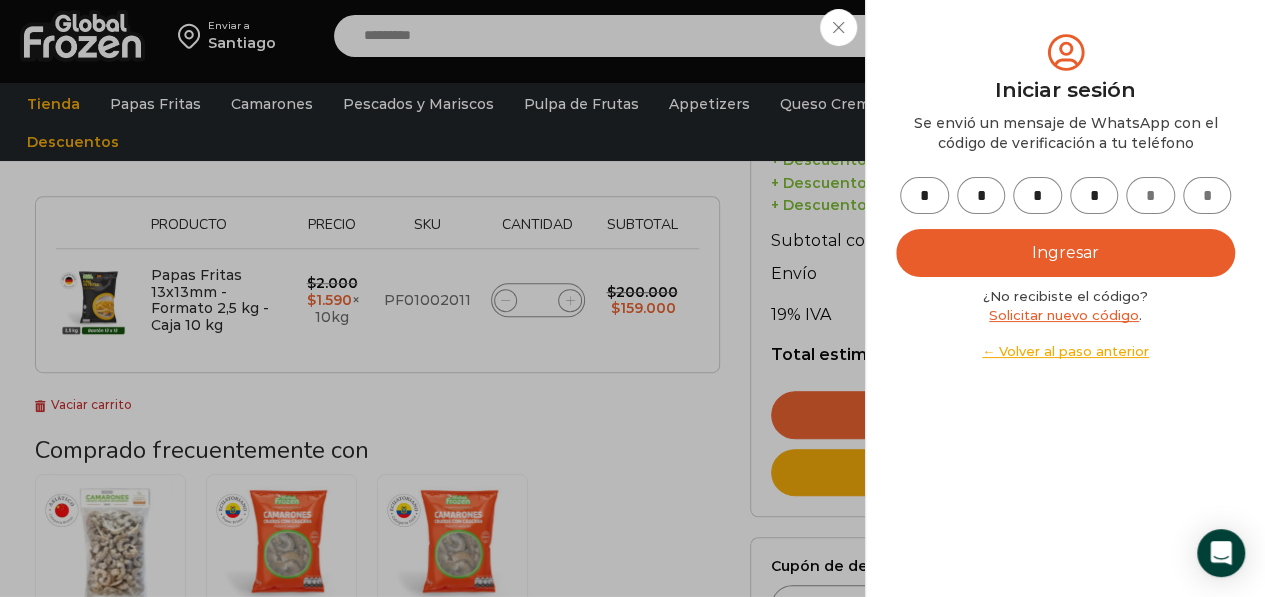 type on "*" 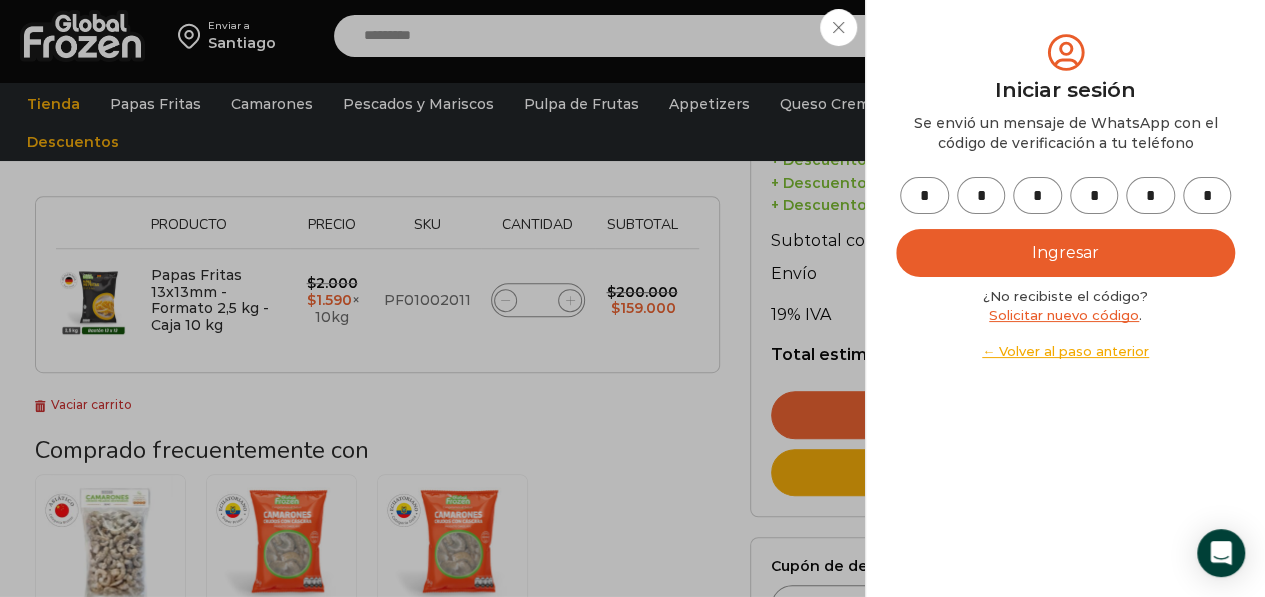 type on "*" 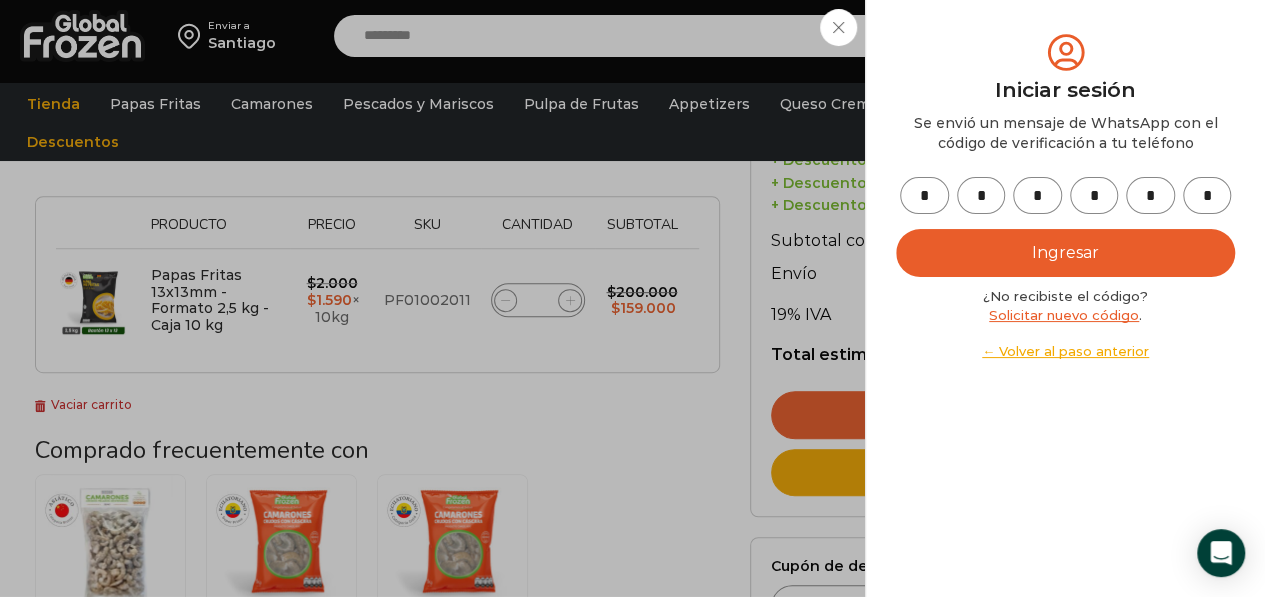click on "Ingresar" at bounding box center [1065, 253] 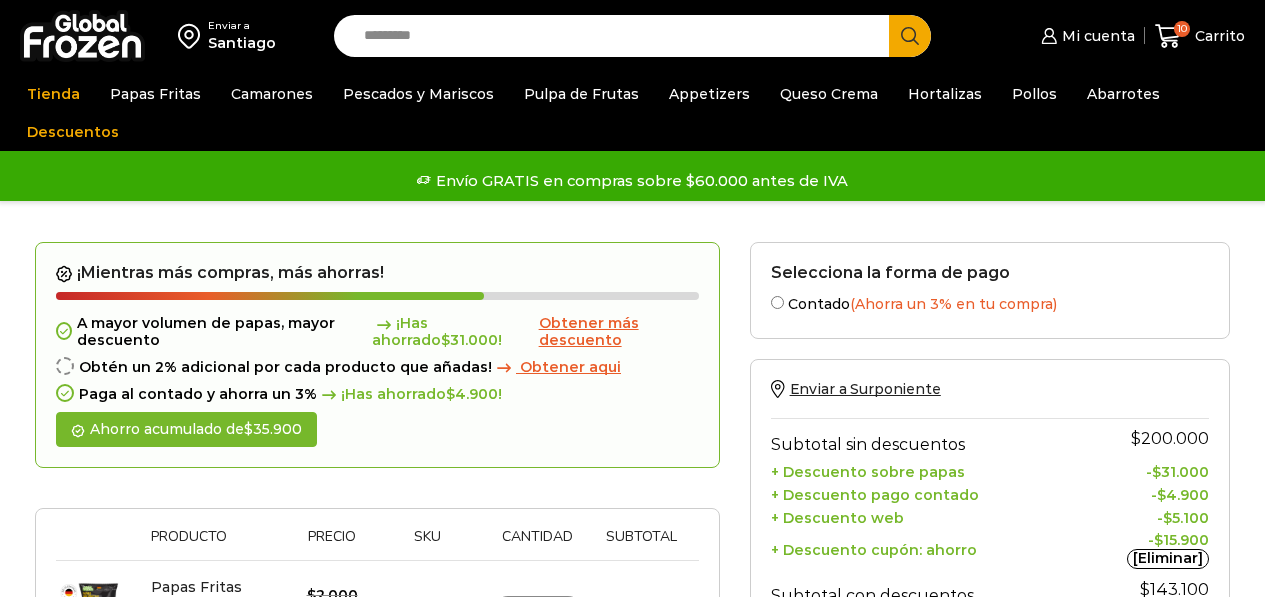 click on "Ir a pagar" at bounding box center [990, 780] 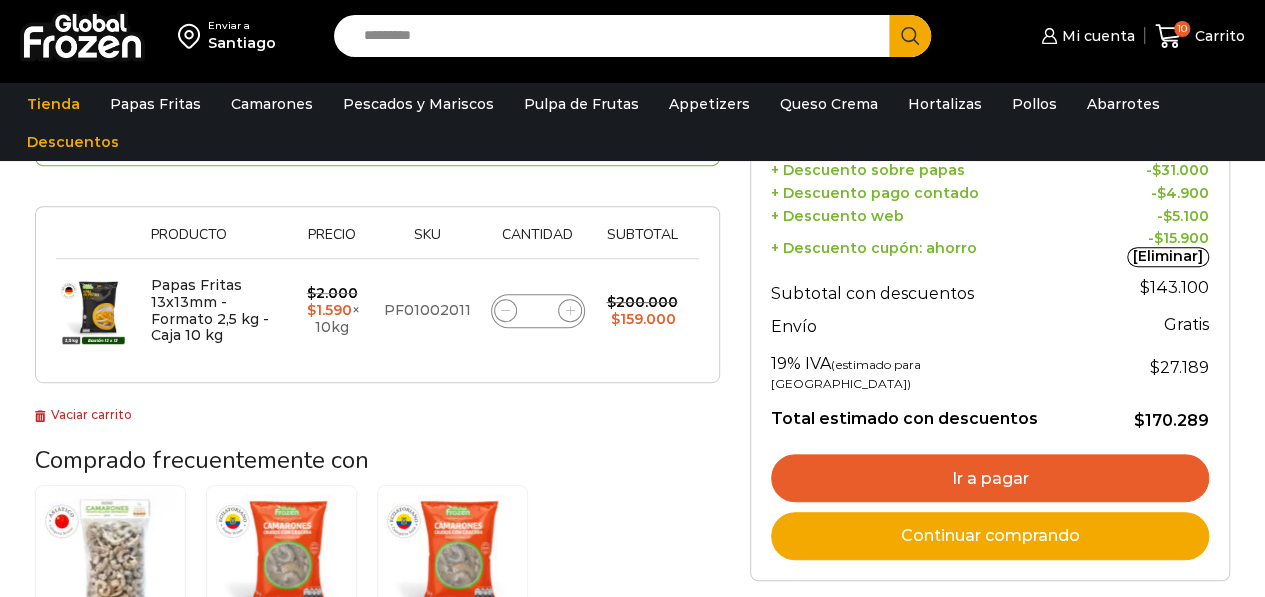 scroll, scrollTop: 312, scrollLeft: 0, axis: vertical 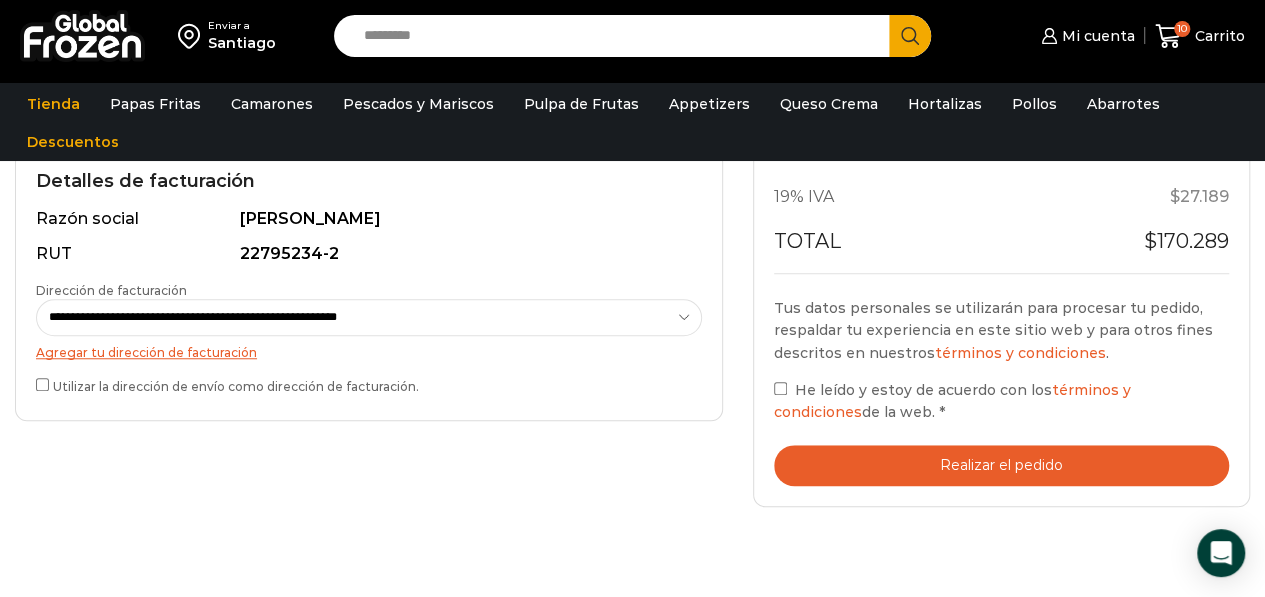 click on "He leído y estoy de acuerdo con los  términos y condiciones  de la web.   *" at bounding box center [1001, 401] 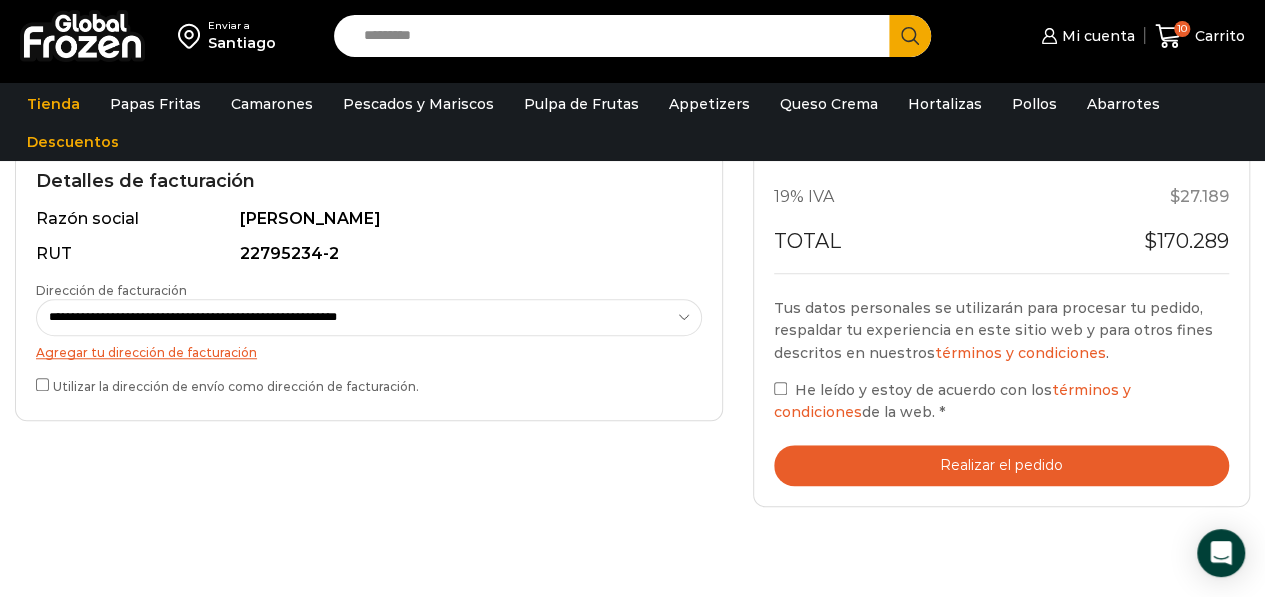 click on "Realizar el pedido" at bounding box center (1001, 465) 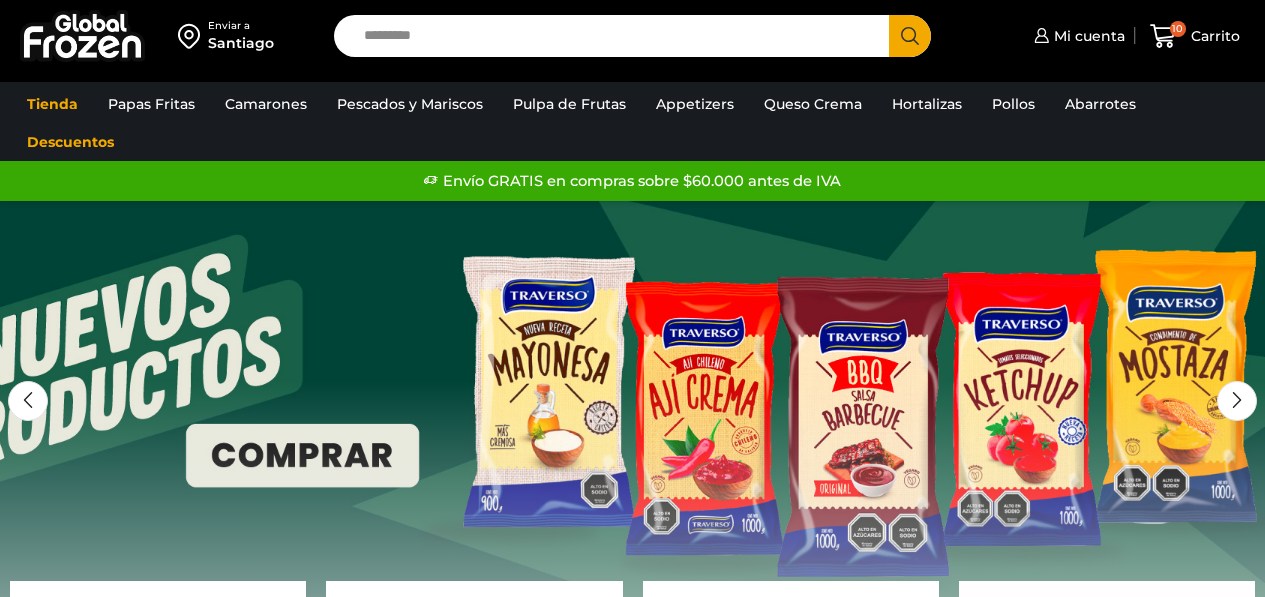 scroll, scrollTop: 0, scrollLeft: 0, axis: both 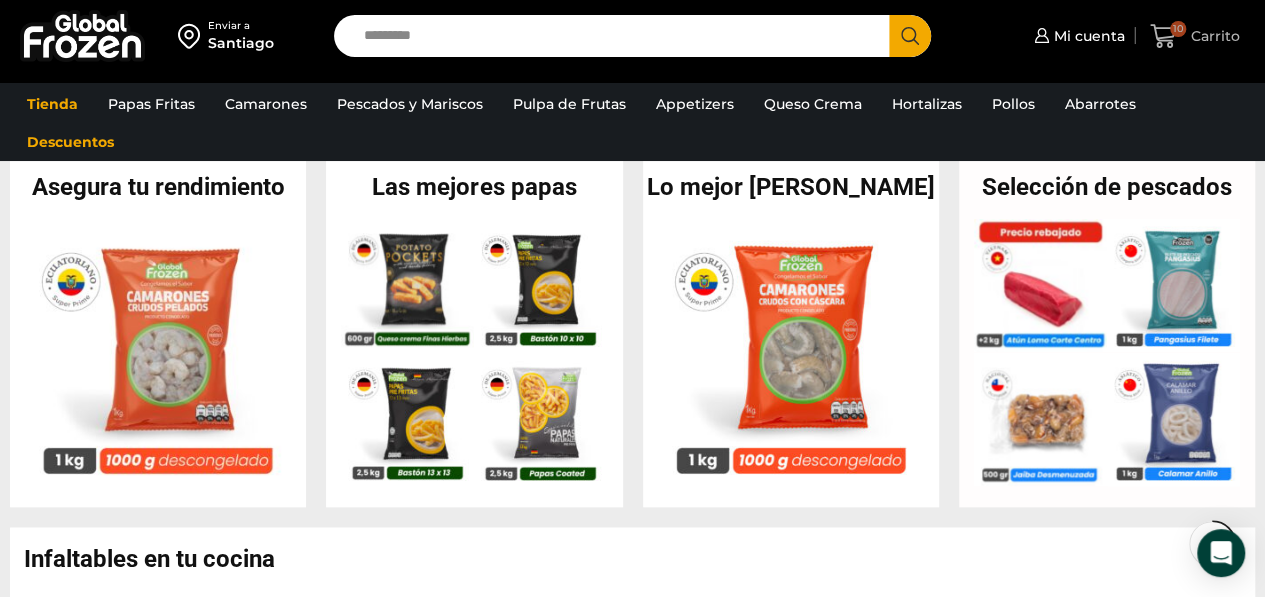 click on "10" at bounding box center (1178, 29) 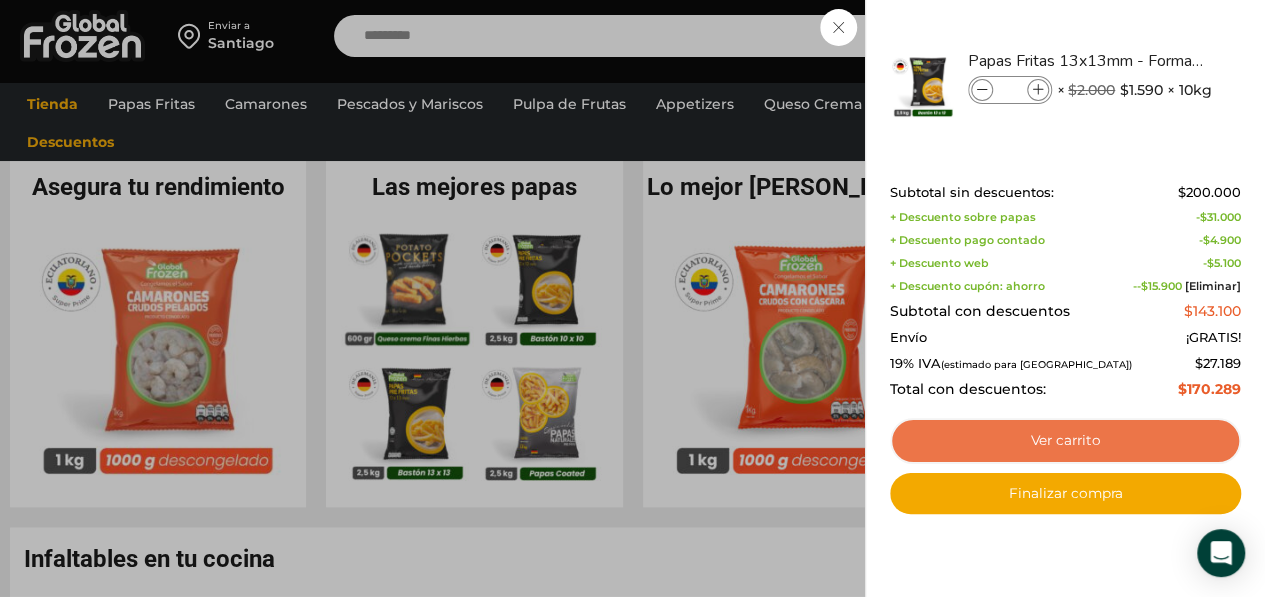 click on "Ver carrito" at bounding box center (1065, 441) 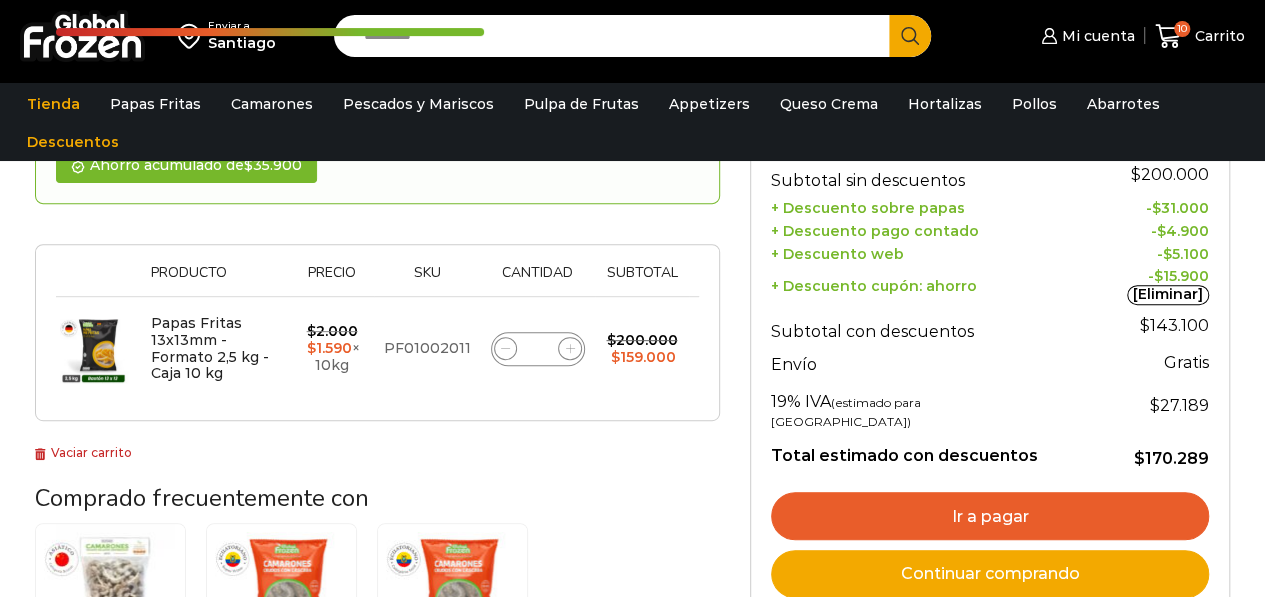 scroll, scrollTop: 306, scrollLeft: 0, axis: vertical 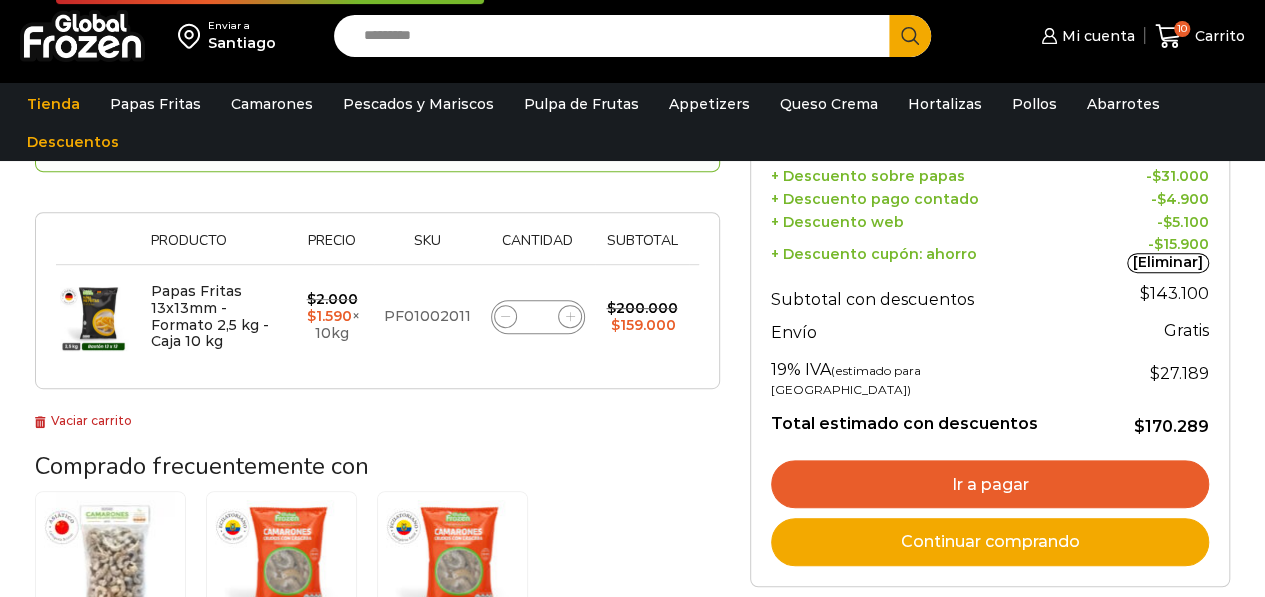 click on "Ir a pagar" at bounding box center (990, 484) 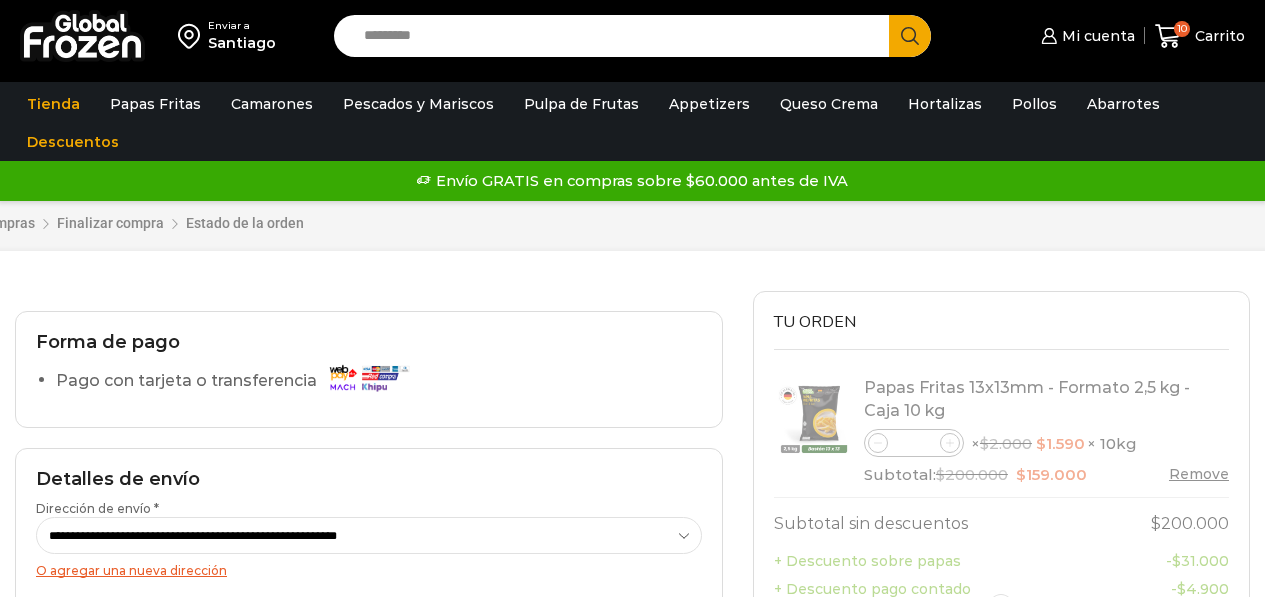 scroll, scrollTop: 0, scrollLeft: 0, axis: both 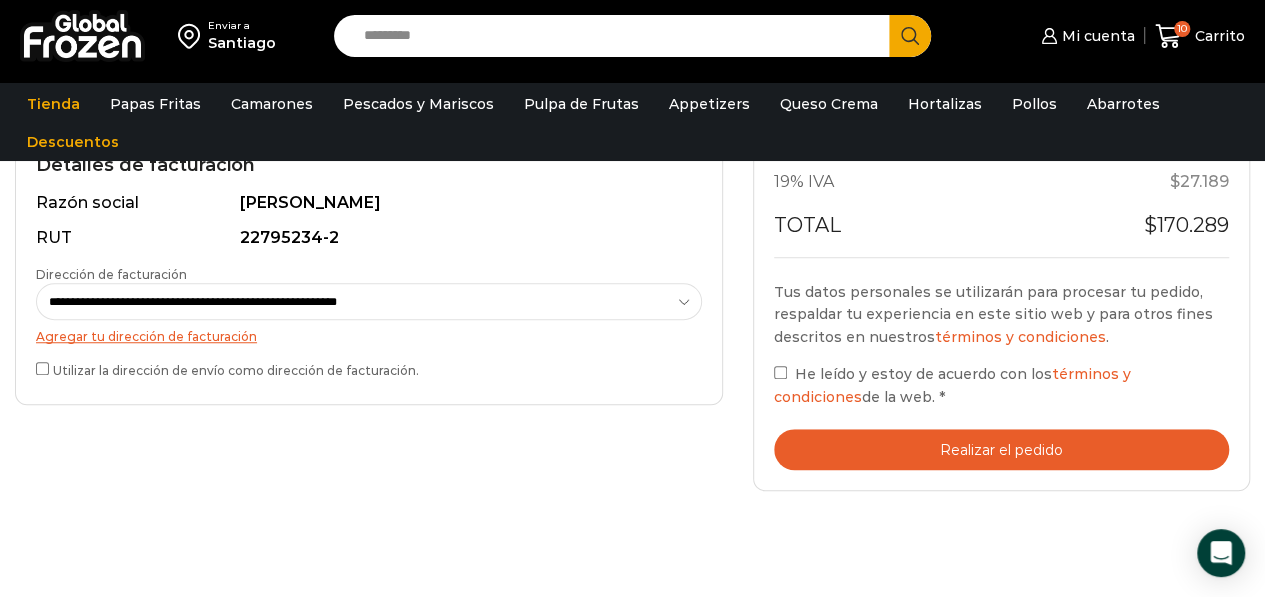 click on "He leído y estoy de acuerdo con los  términos y condiciones  de la web.   *" at bounding box center (1001, 385) 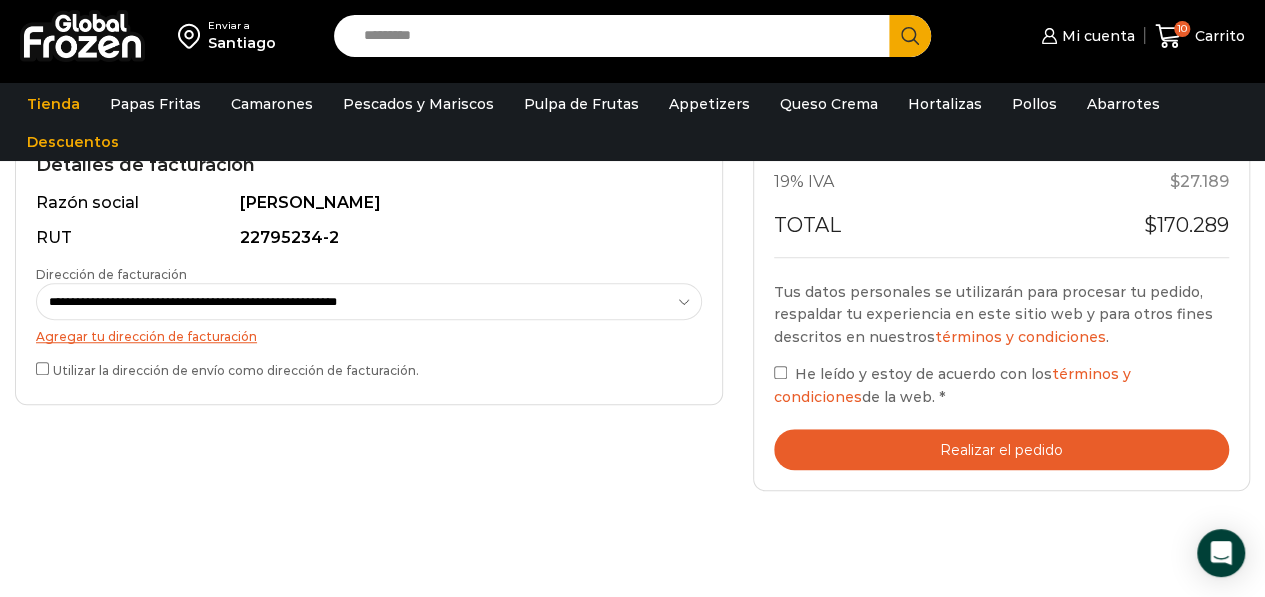 click on "Realizar el pedido" at bounding box center (1001, 449) 